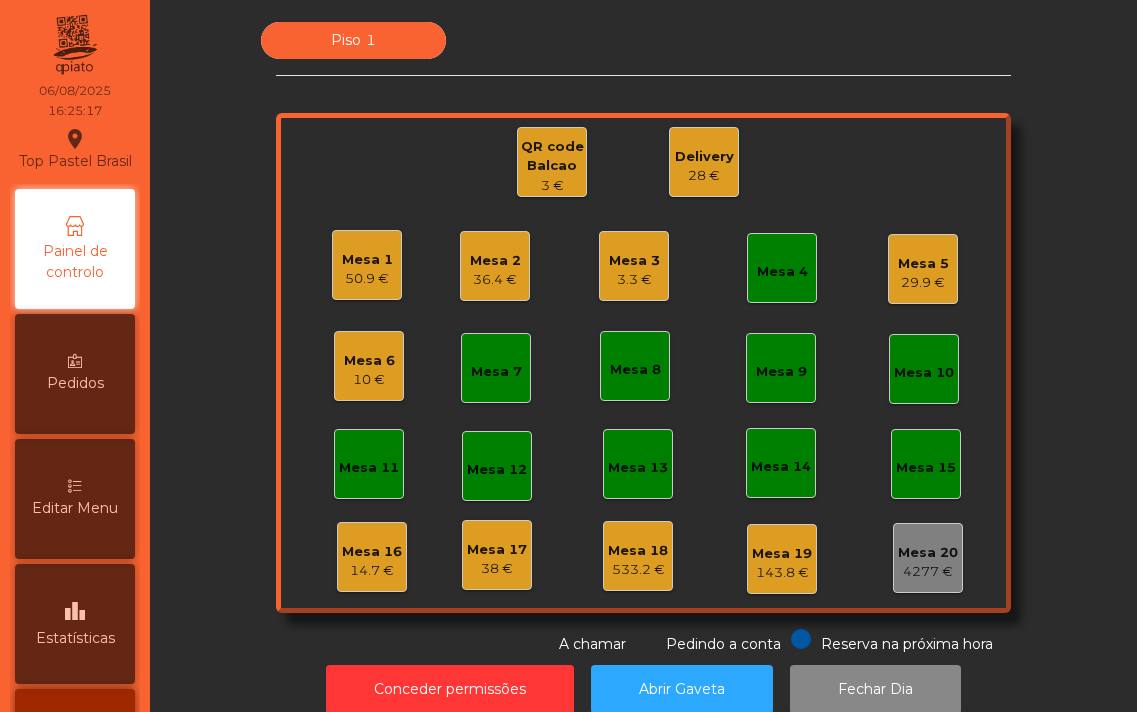 scroll, scrollTop: 0, scrollLeft: 0, axis: both 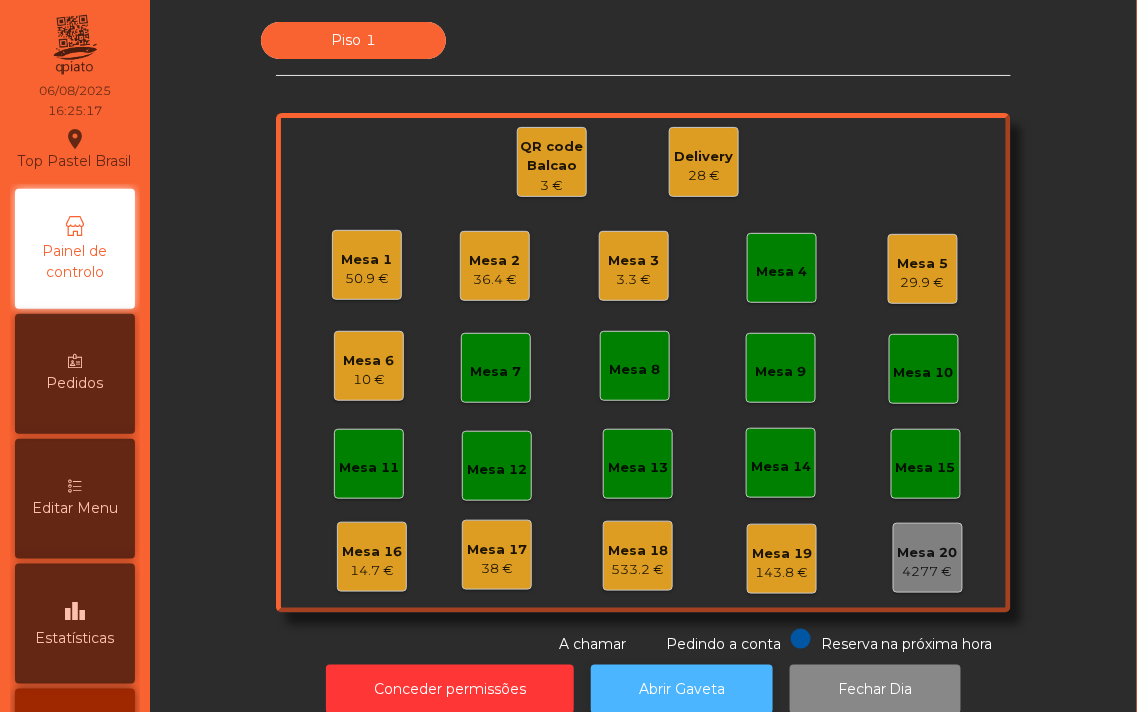 click on "Abrir Gaveta" 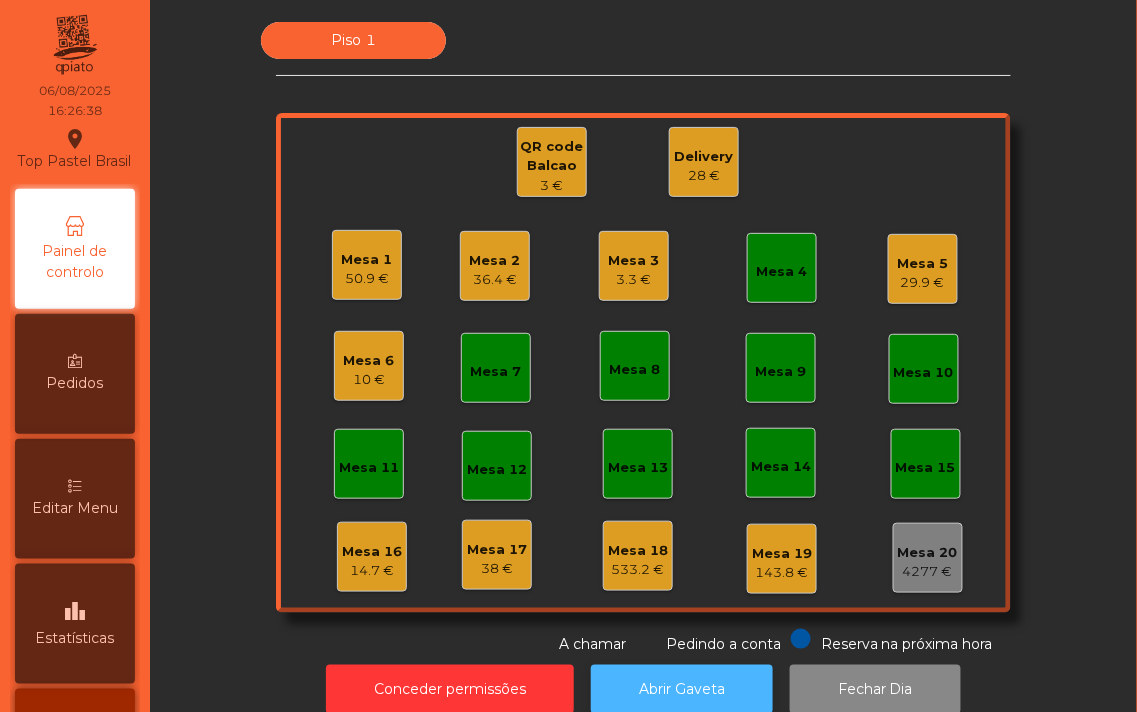 click on "Abrir Gaveta" 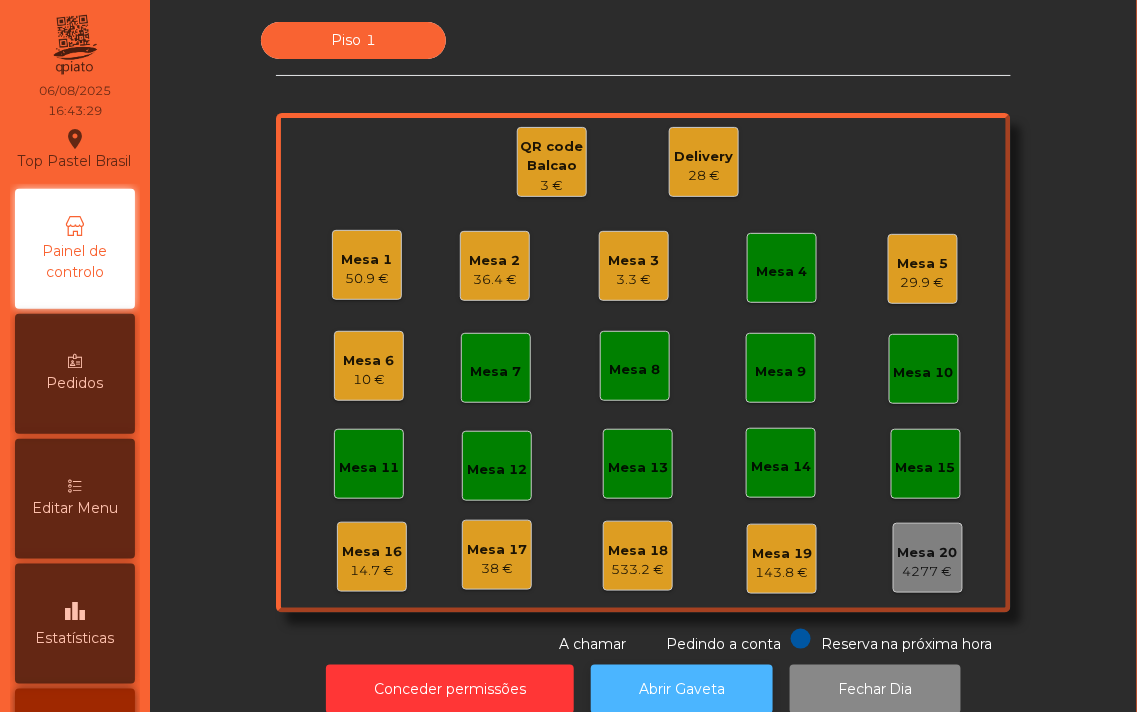 click on "Abrir Gaveta" 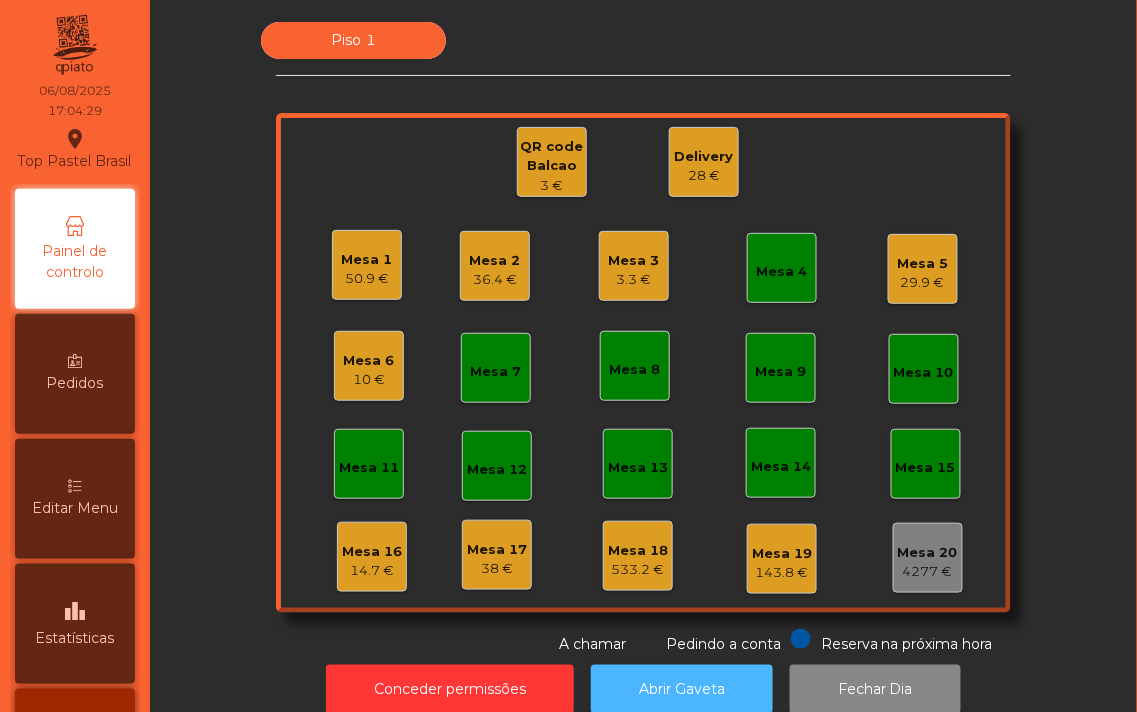 click on "Abrir Gaveta" 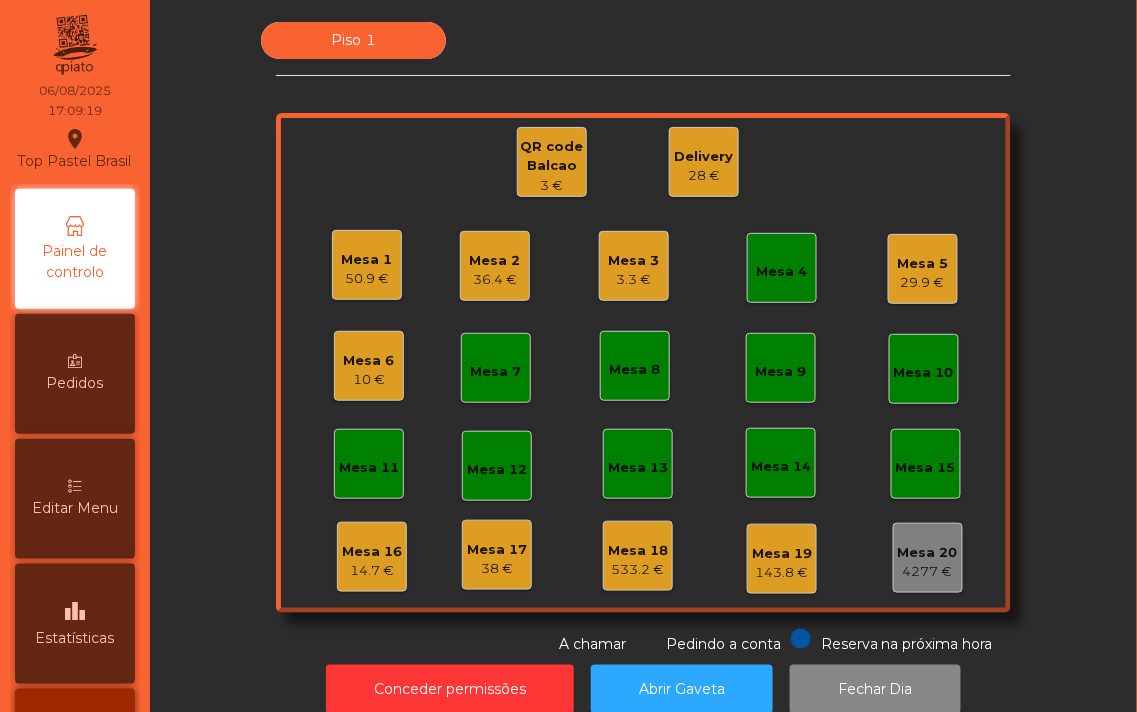 click on "Editar Menu" at bounding box center (75, 499) 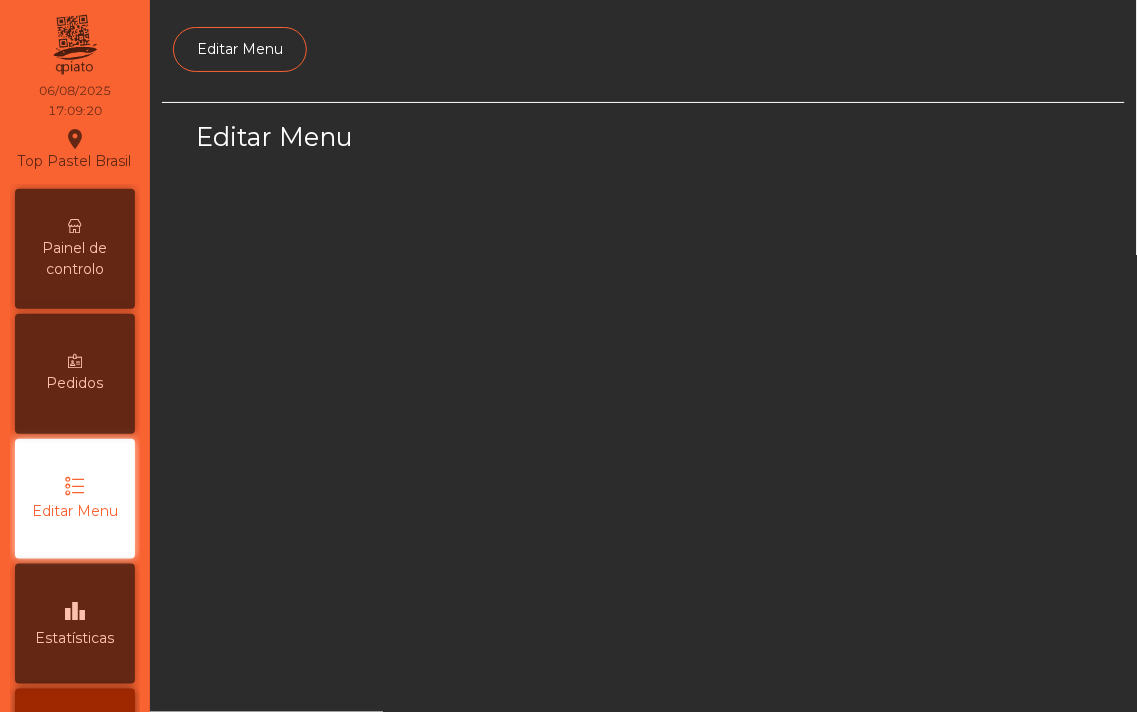 scroll, scrollTop: 127, scrollLeft: 0, axis: vertical 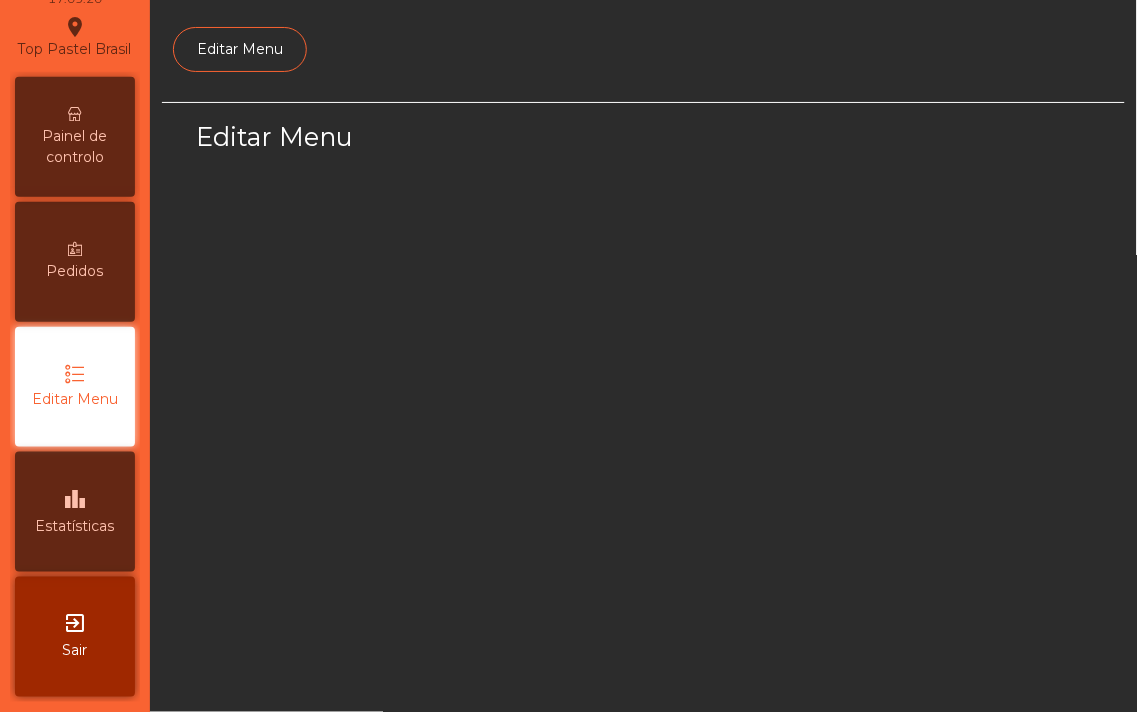 select on "*" 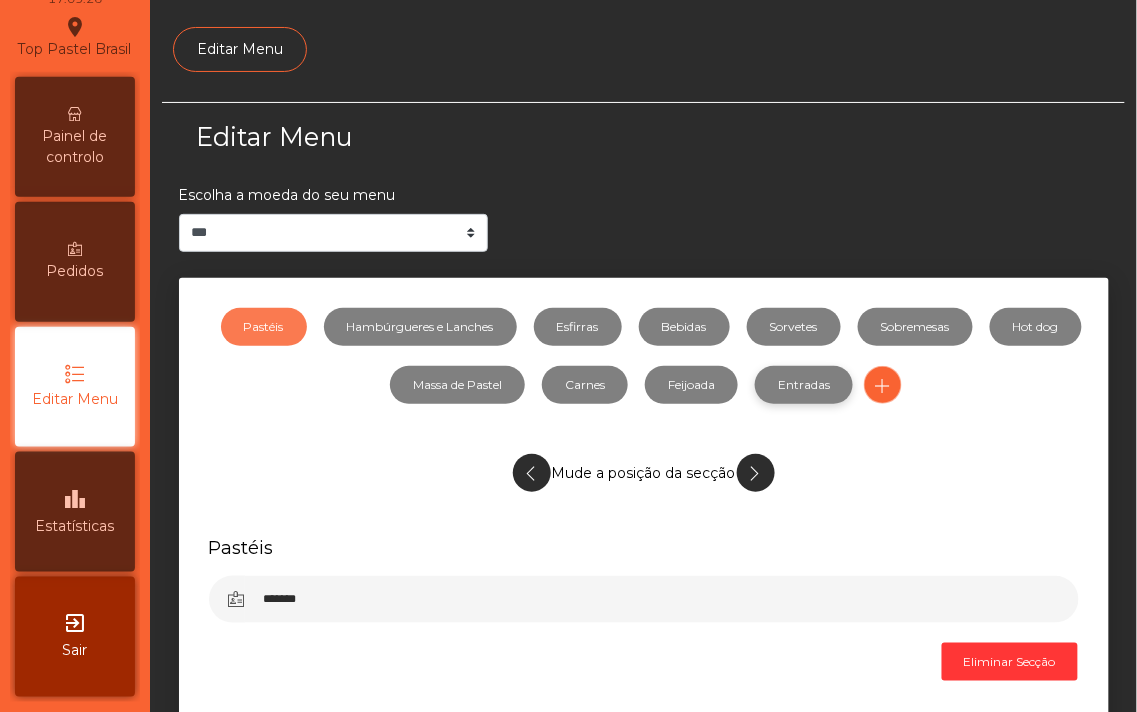 click on "Entradas" at bounding box center [804, 385] 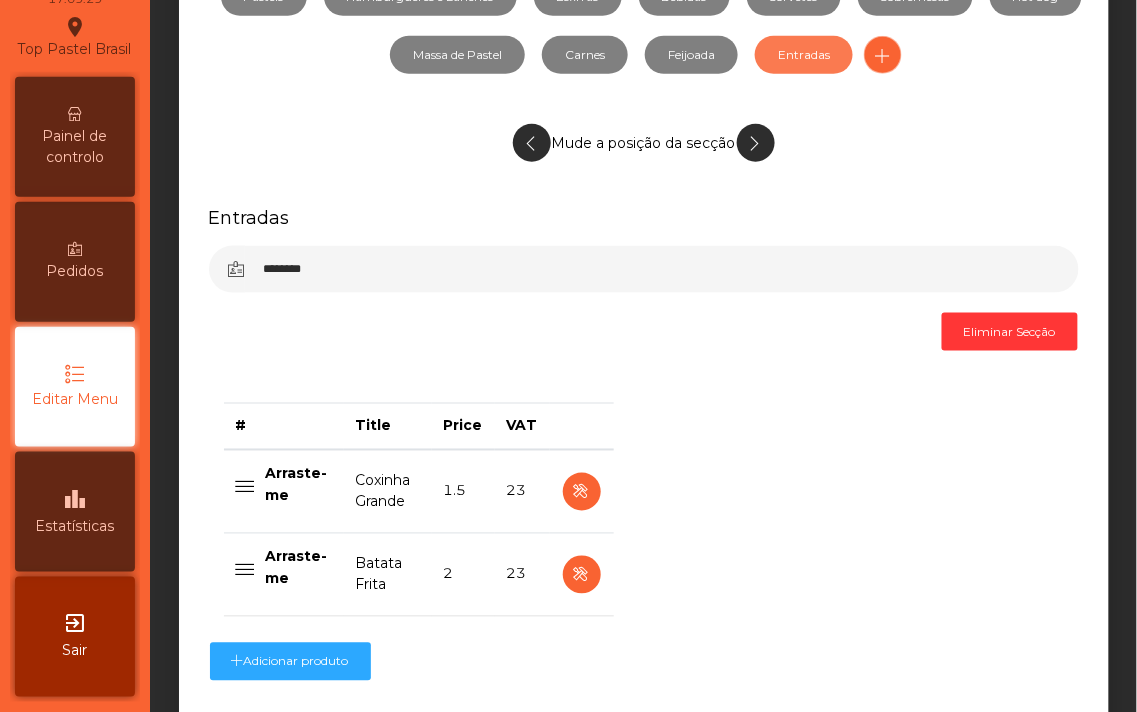 scroll, scrollTop: 381, scrollLeft: 0, axis: vertical 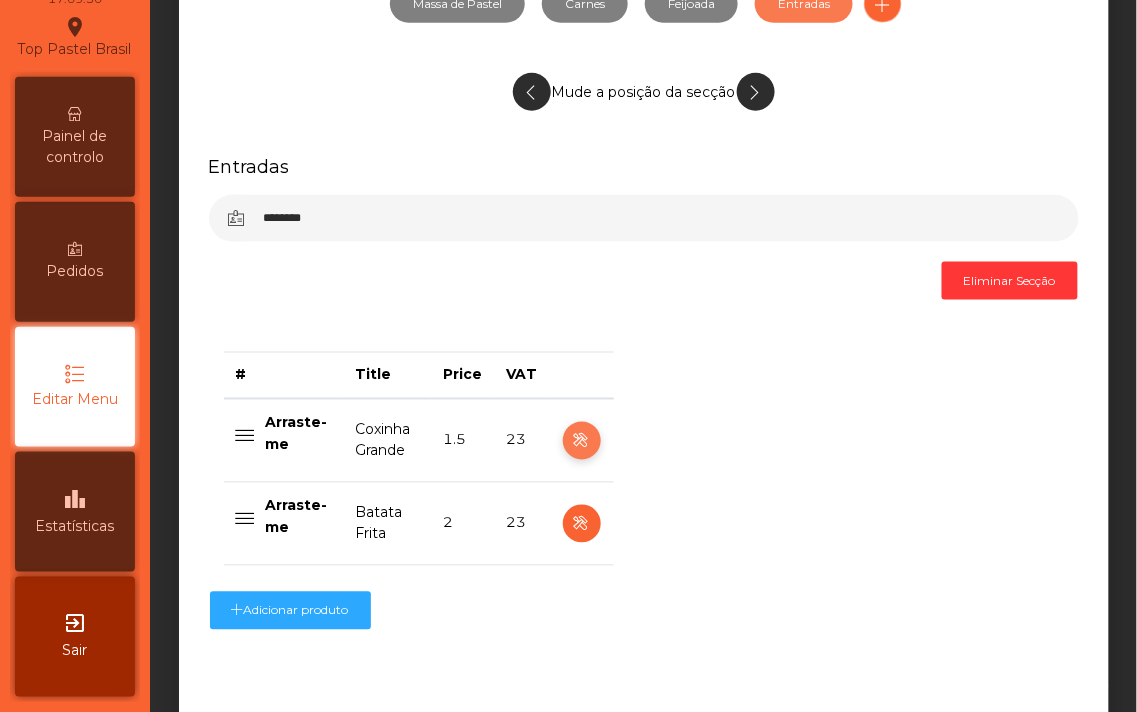 click at bounding box center (581, 441) 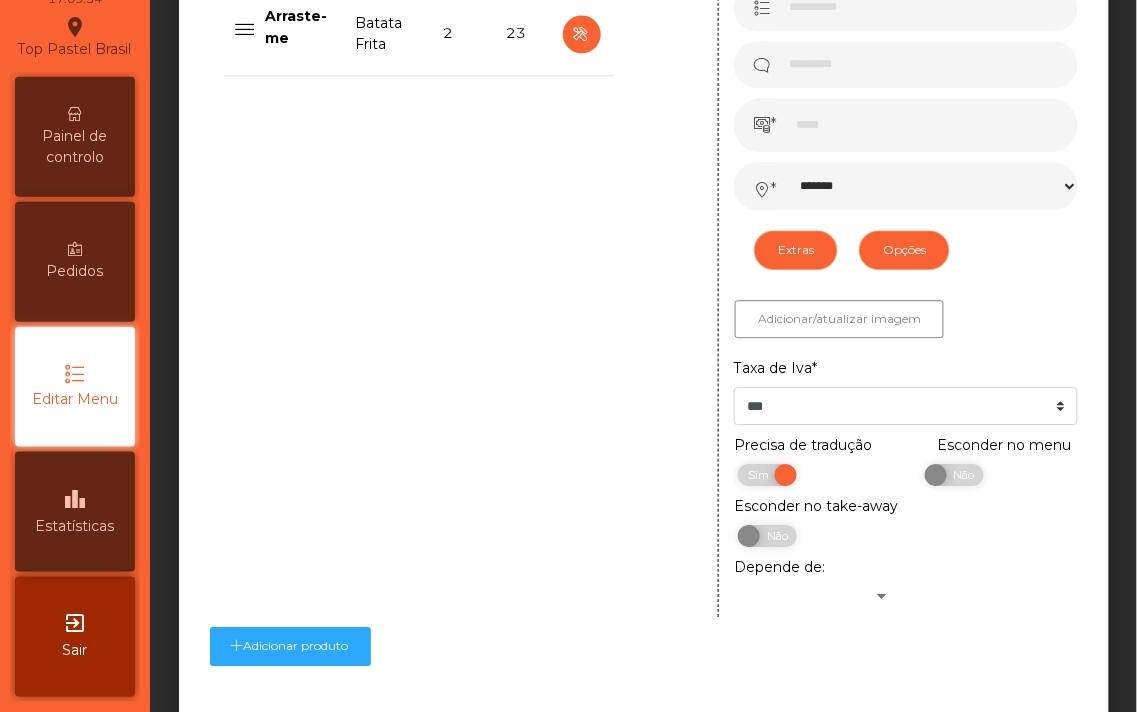 scroll, scrollTop: 1016, scrollLeft: 0, axis: vertical 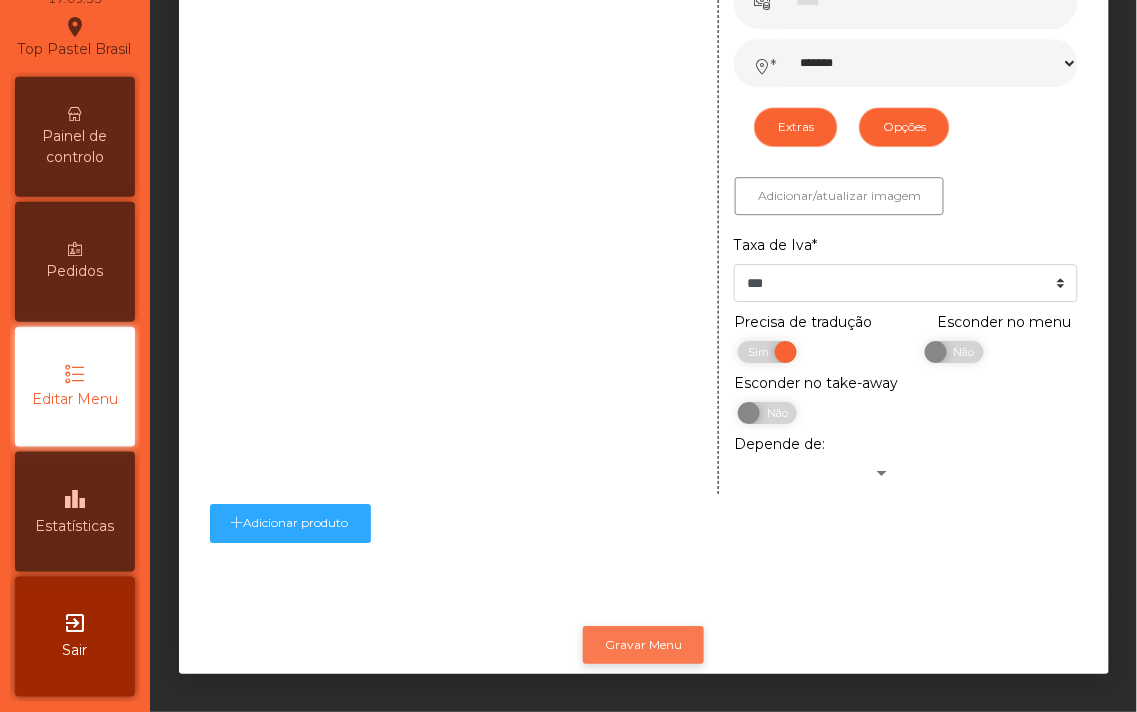 click on "Gravar Menu" at bounding box center (643, 645) 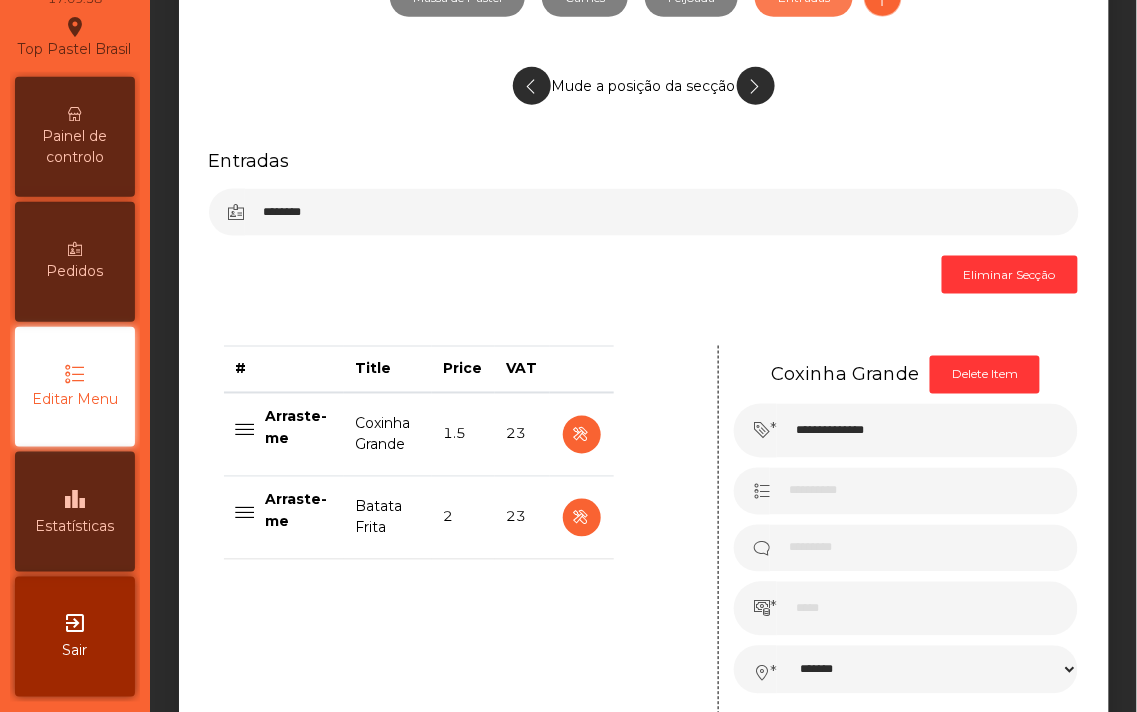 scroll, scrollTop: 385, scrollLeft: 0, axis: vertical 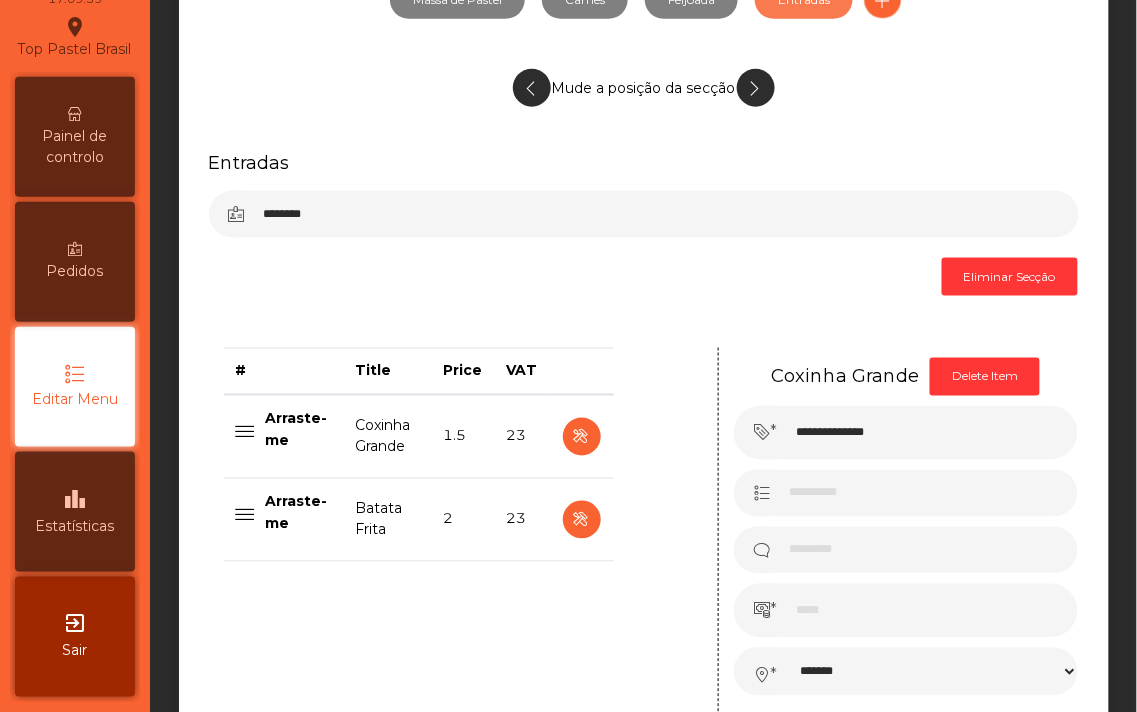 click on "Painel de controlo" at bounding box center (75, 137) 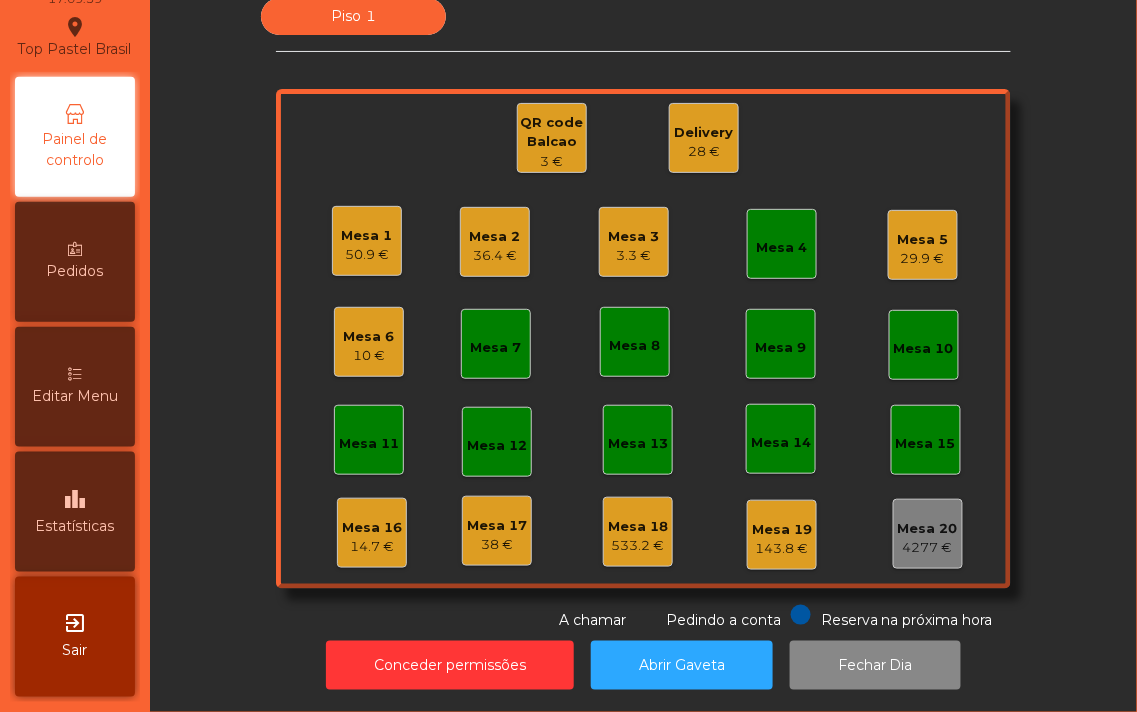 scroll, scrollTop: 0, scrollLeft: 0, axis: both 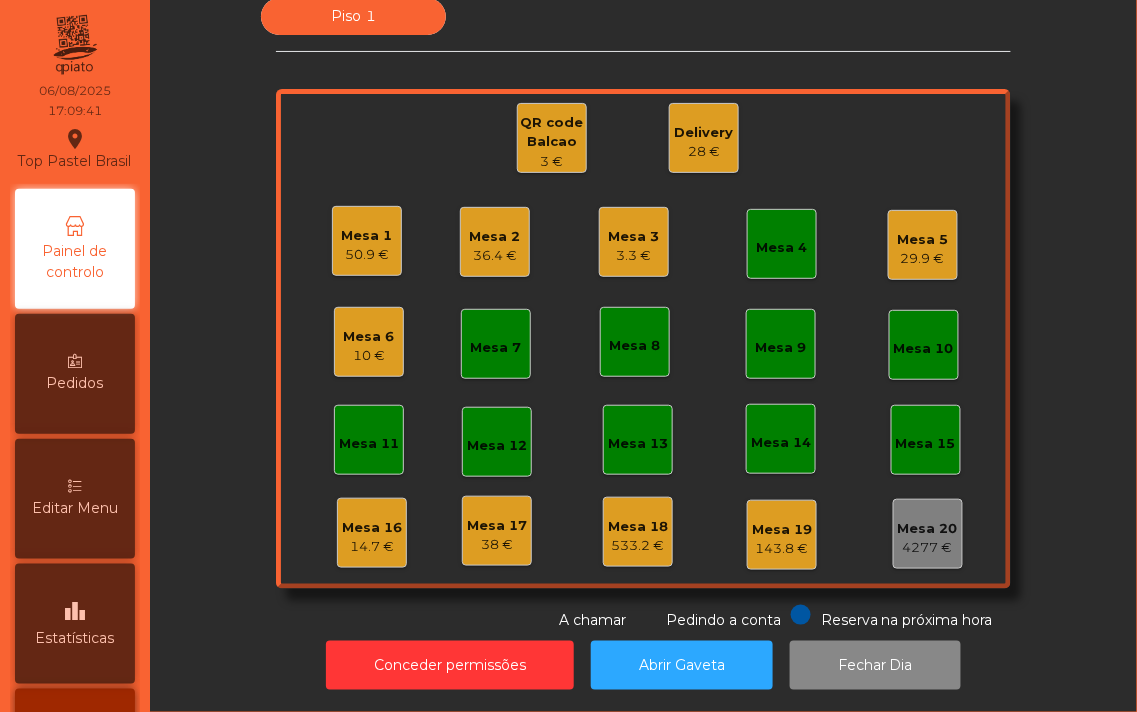 click on "Mesa 7" 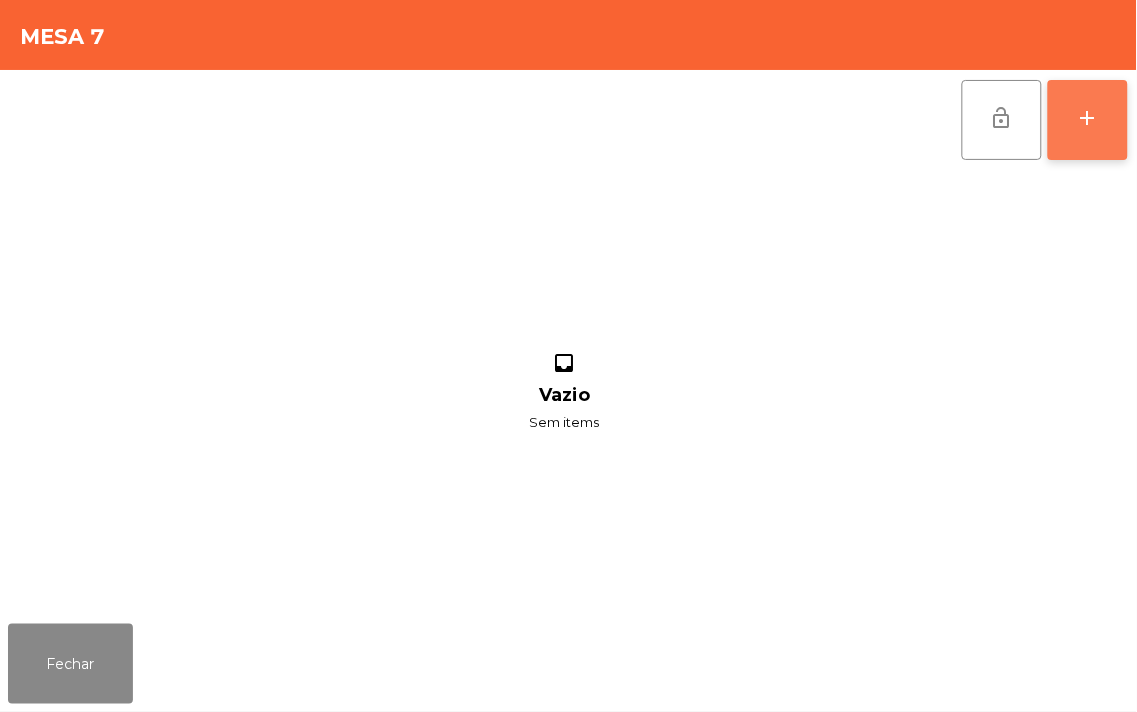 click on "add" 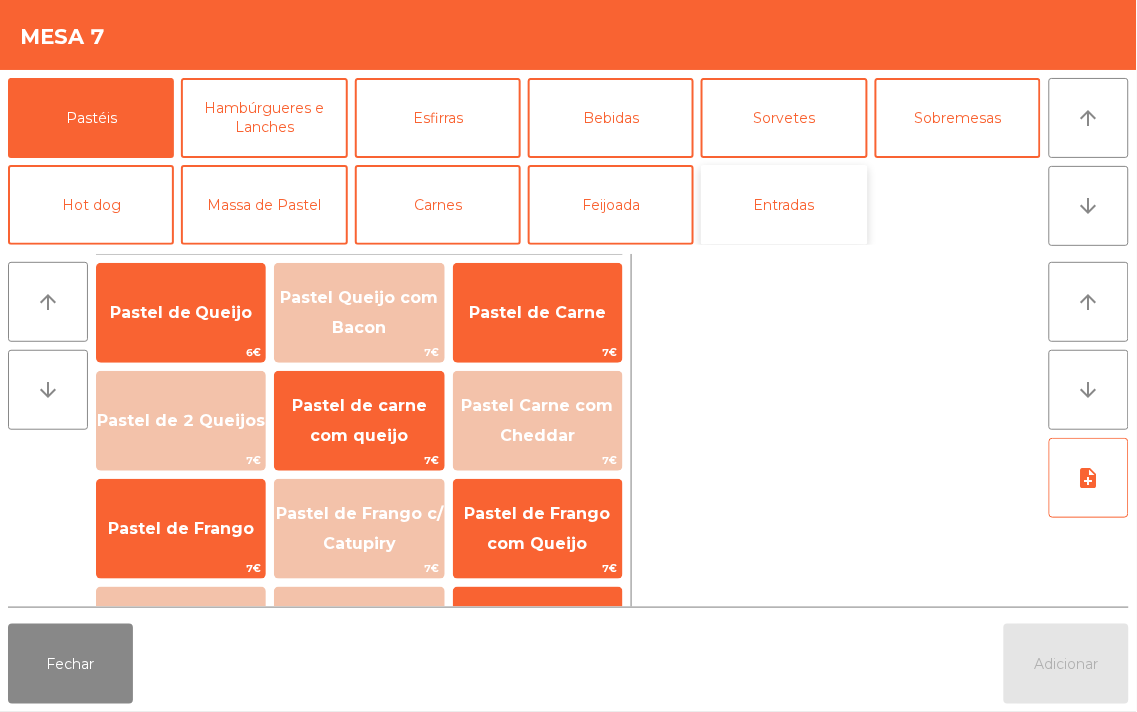 click on "Entradas" 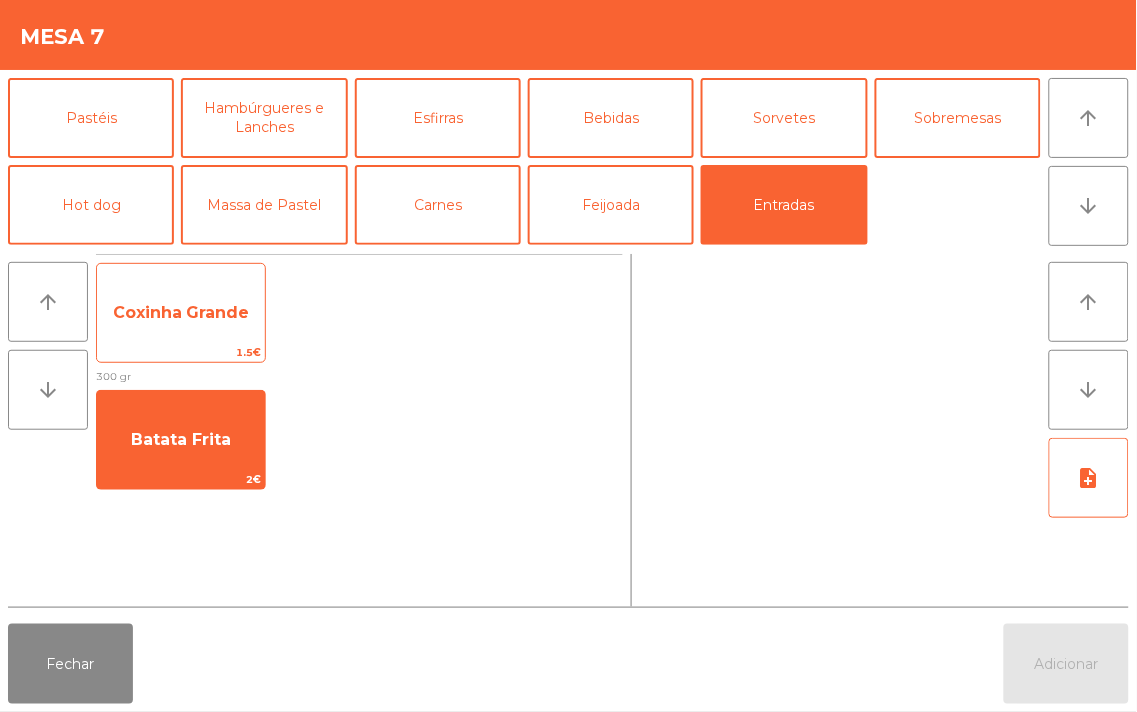 click on "Coxinha Grande" 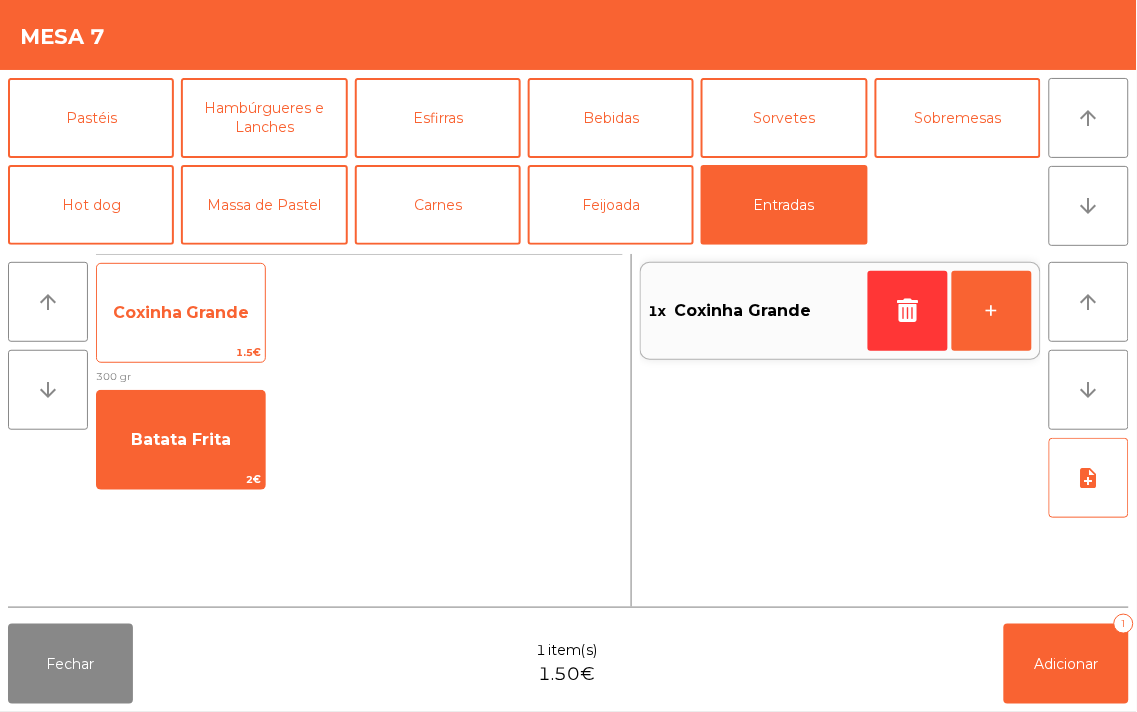 click on "Coxinha Grande" 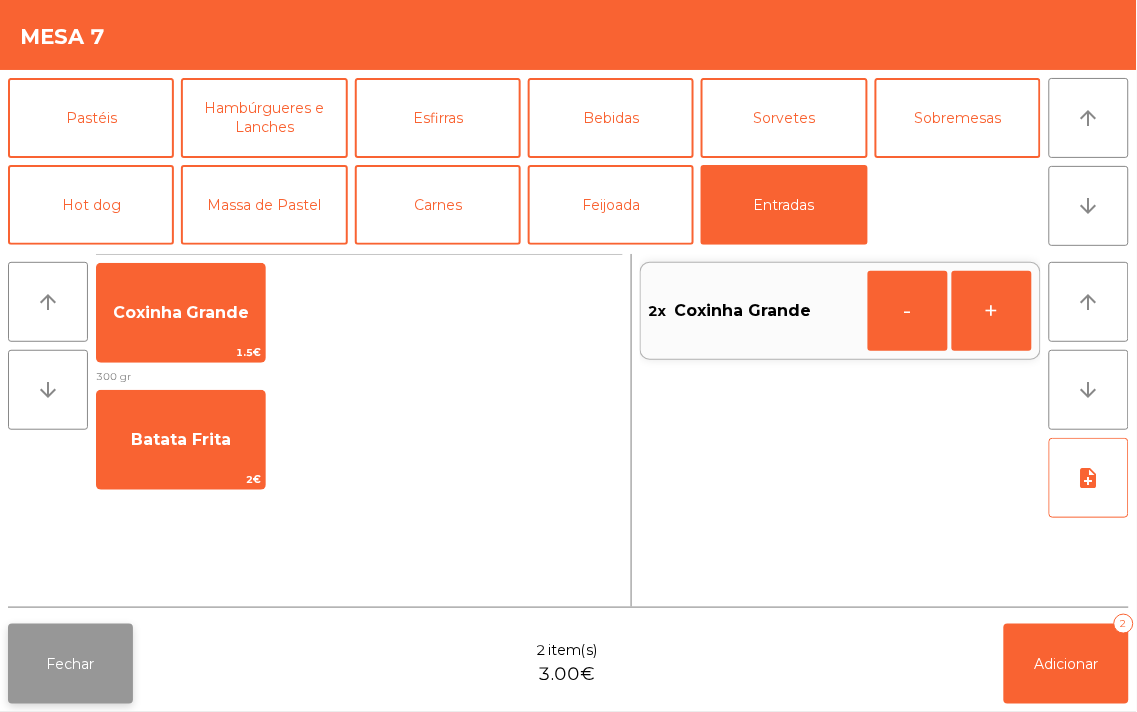 click on "Fechar" 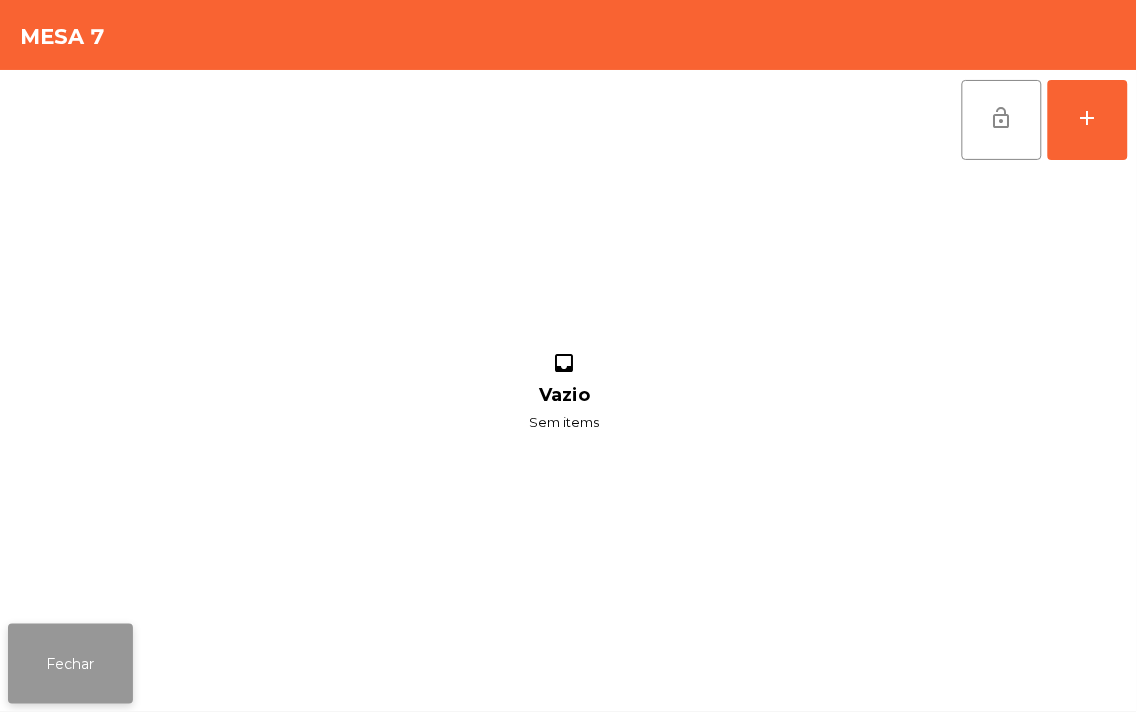 click on "Fechar" 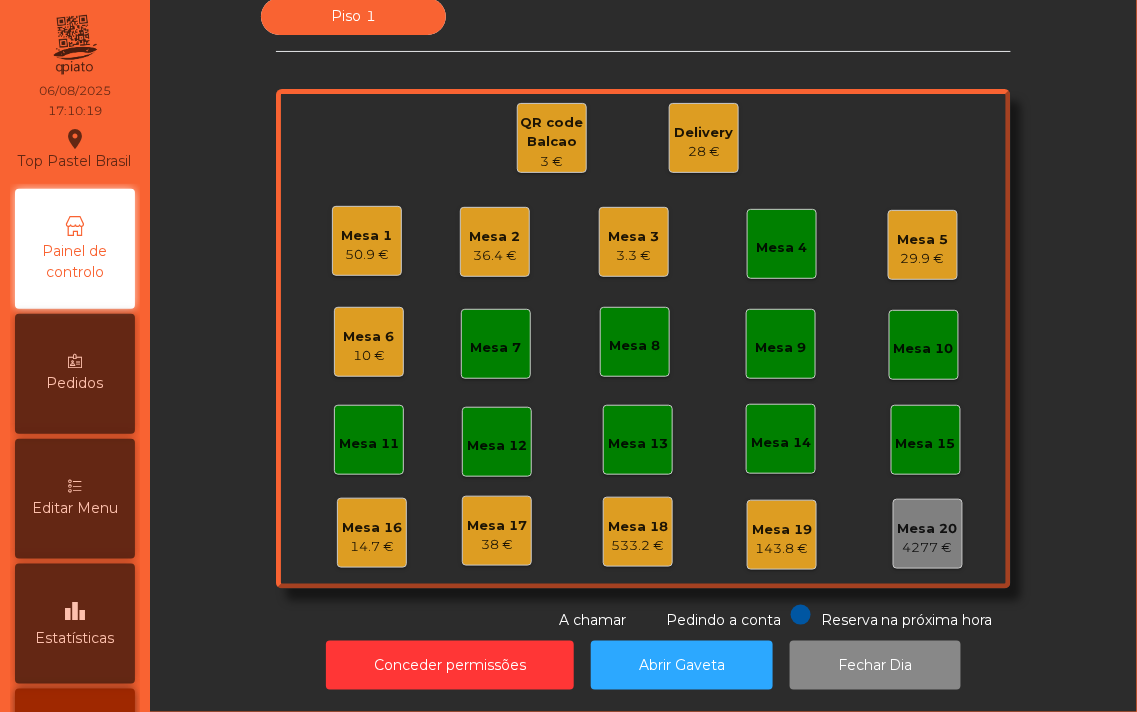 click on "Mesa 1   [PRICE]" 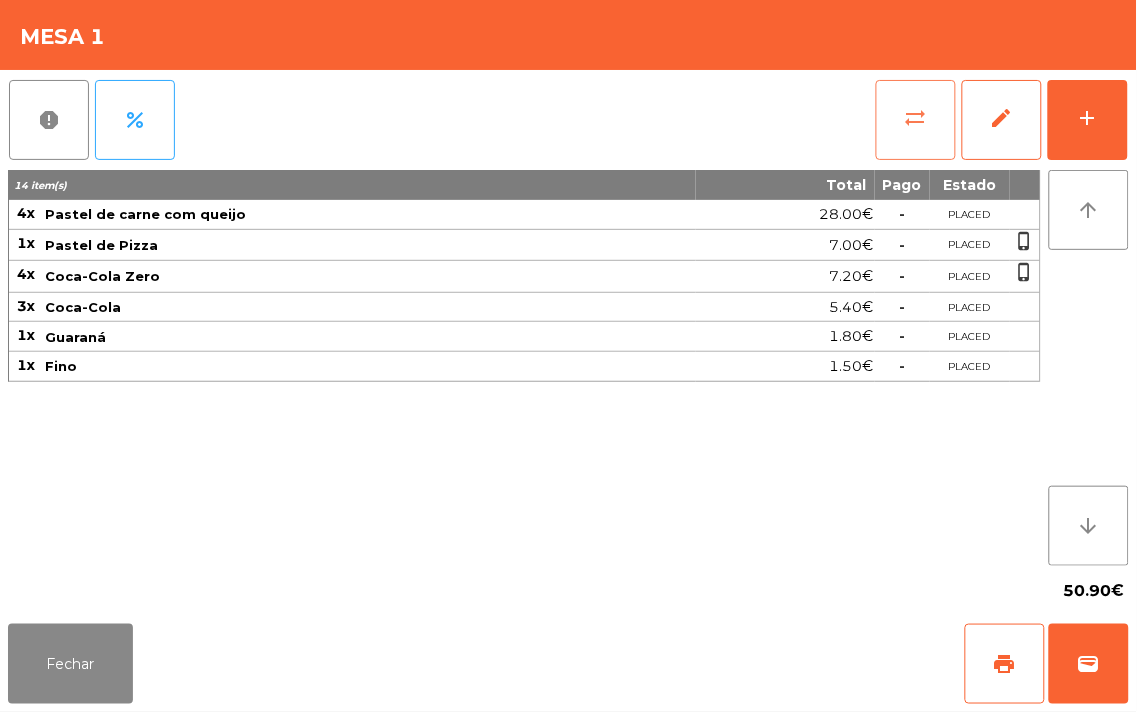 click on "sync_alt" 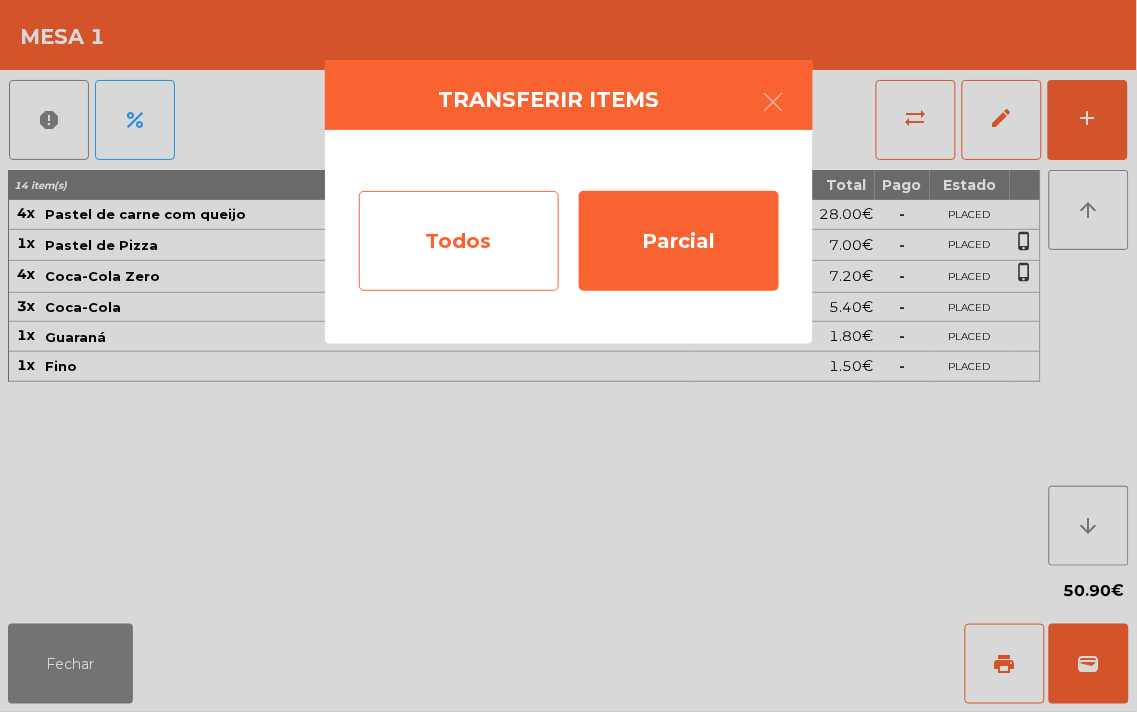 click on "Todos" 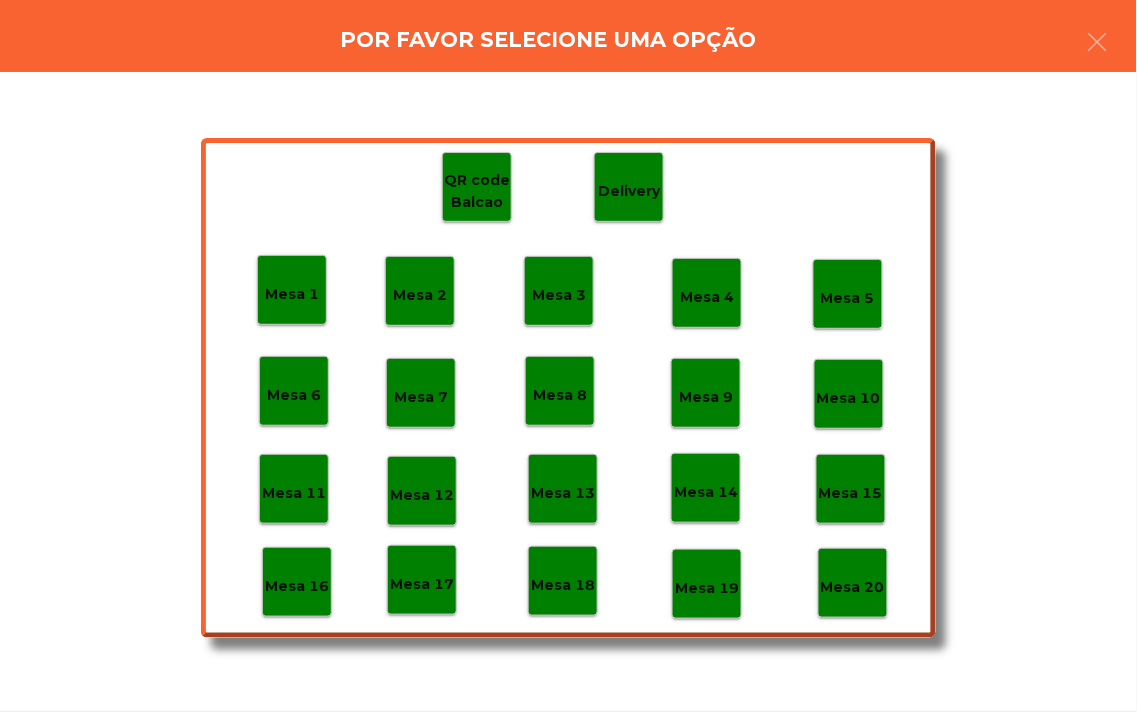 click on "Mesa 1   Mesa 2   Mesa 3   Mesa 4   Mesa 5   Mesa 6   Mesa 7   Mesa 8   Mesa 9   Mesa 10   Mesa 11   Mesa 12   Mesa 13   Mesa 14   Mesa 15   Mesa 16   Mesa 17   Mesa 18   Mesa 19   Mesa 20   QR code Balcao   Delivery" 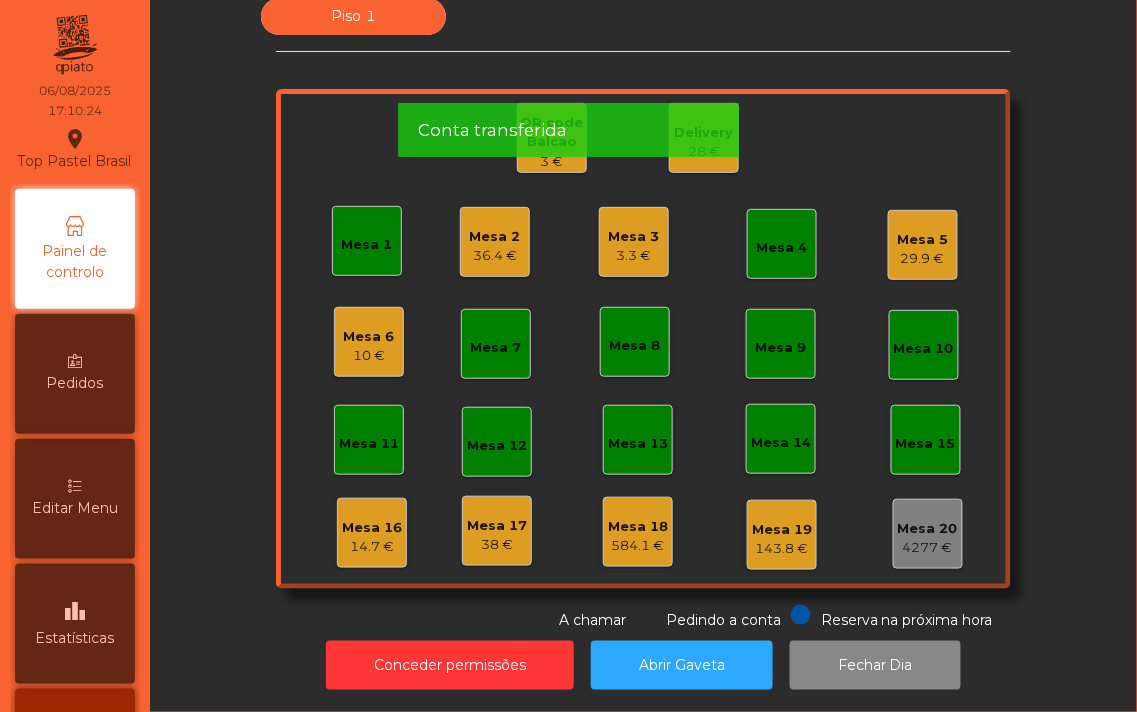 click on "Mesa 1" 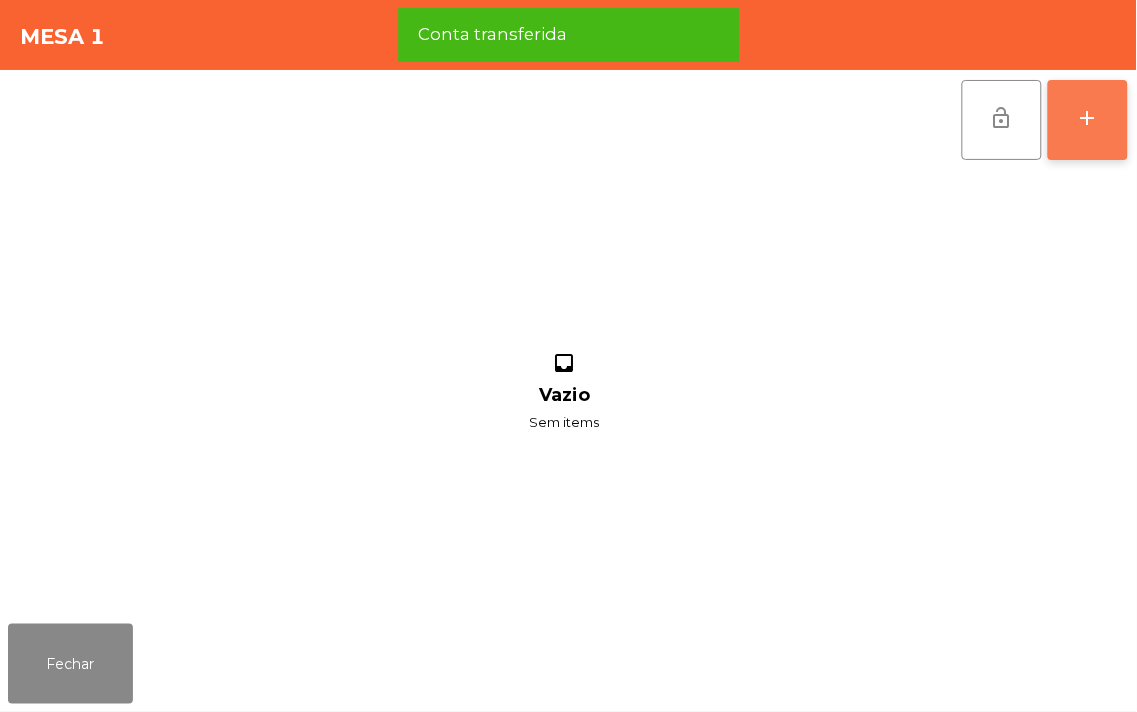 click on "add" 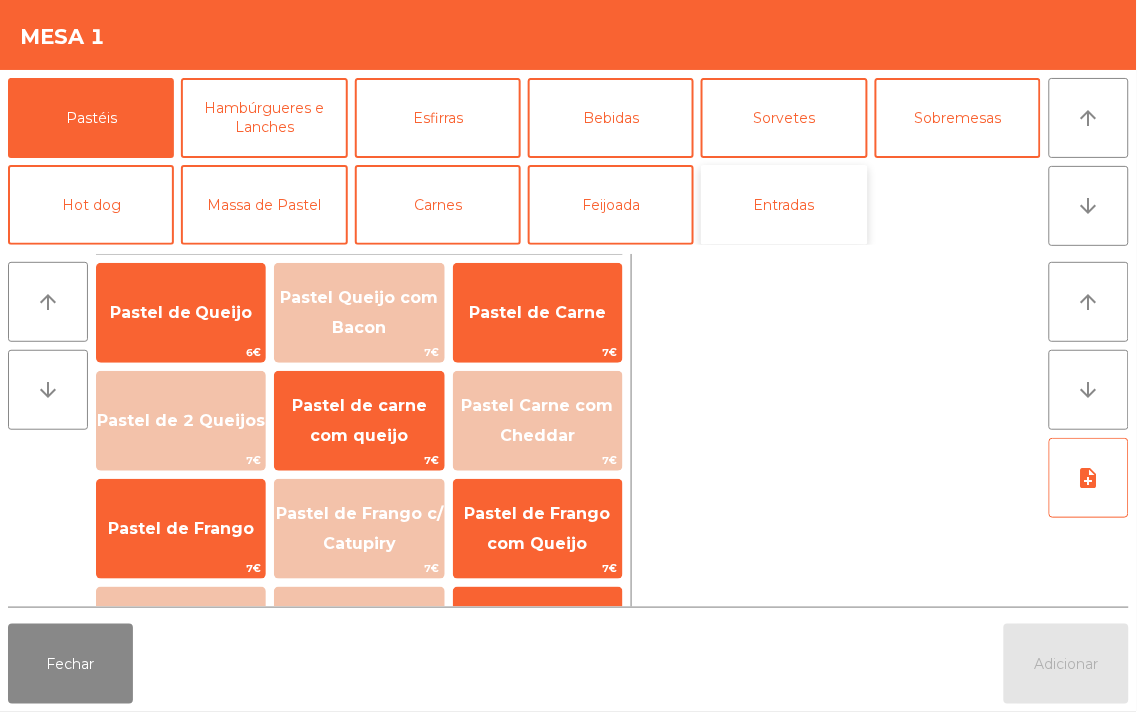 click on "Entradas" 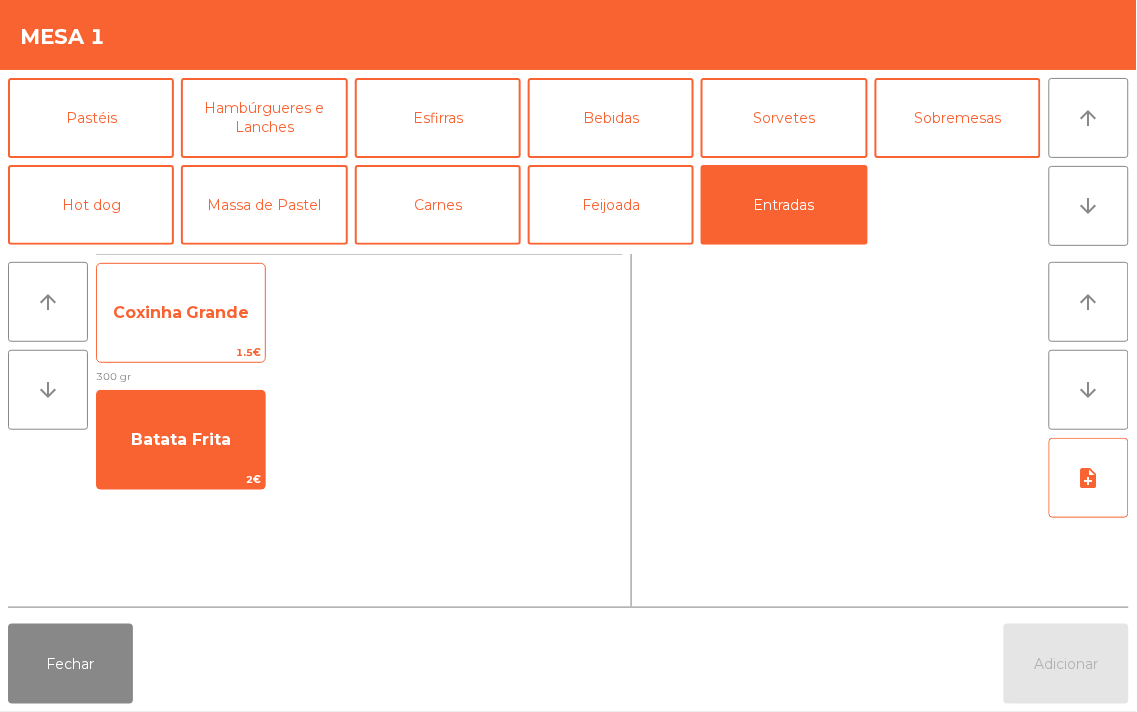 click on "Coxinha Grande" 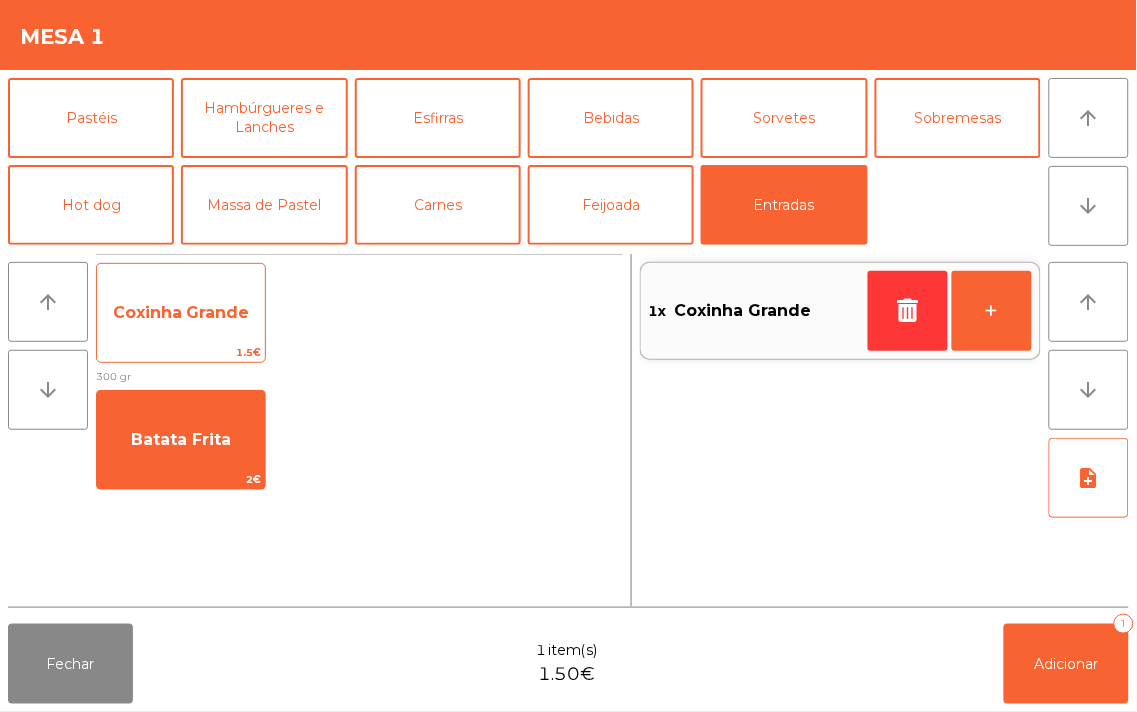 click on "Coxinha Grande" 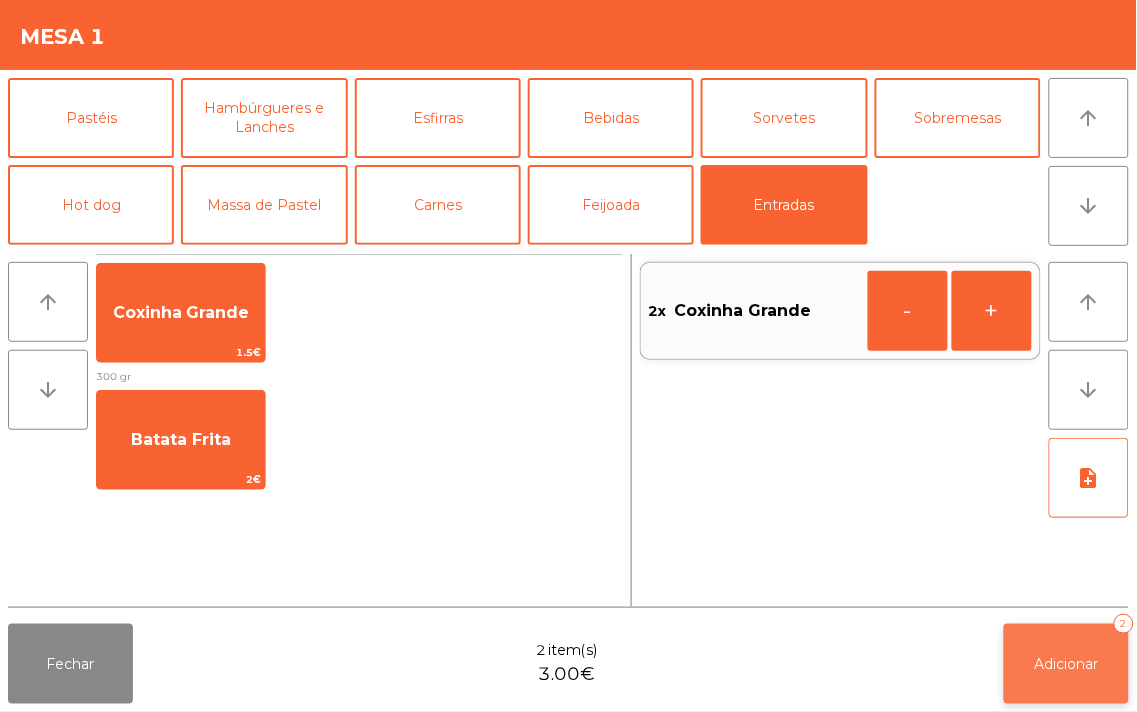 click on "Adicionar" 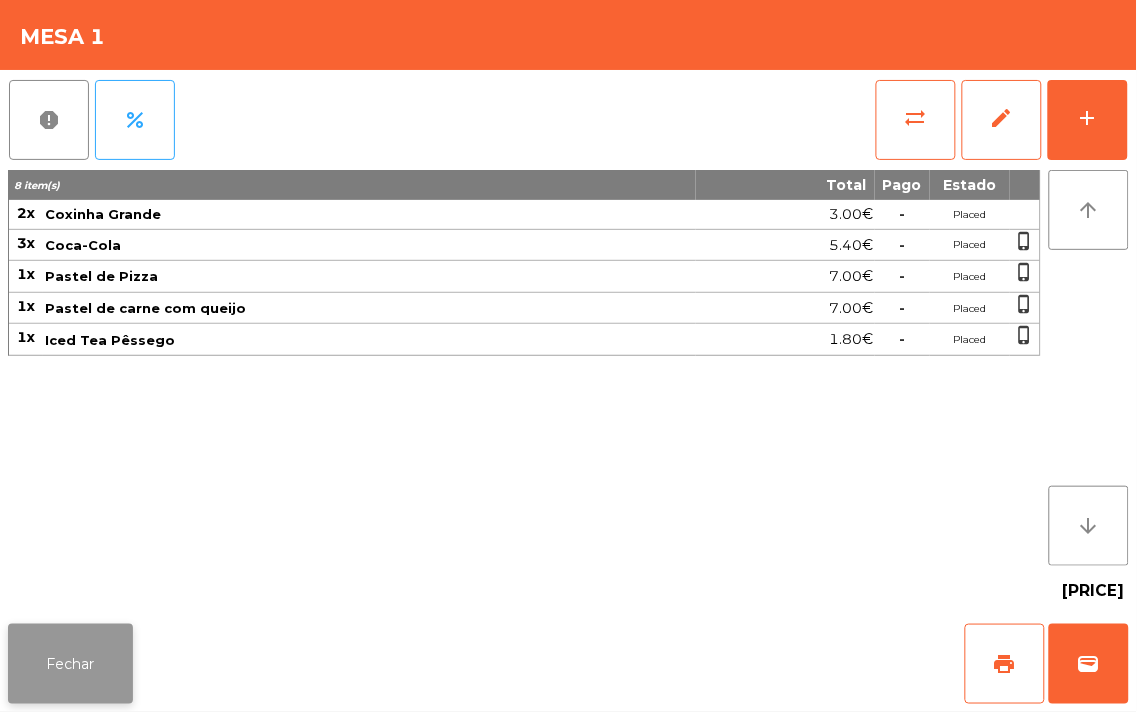 click on "Fechar" 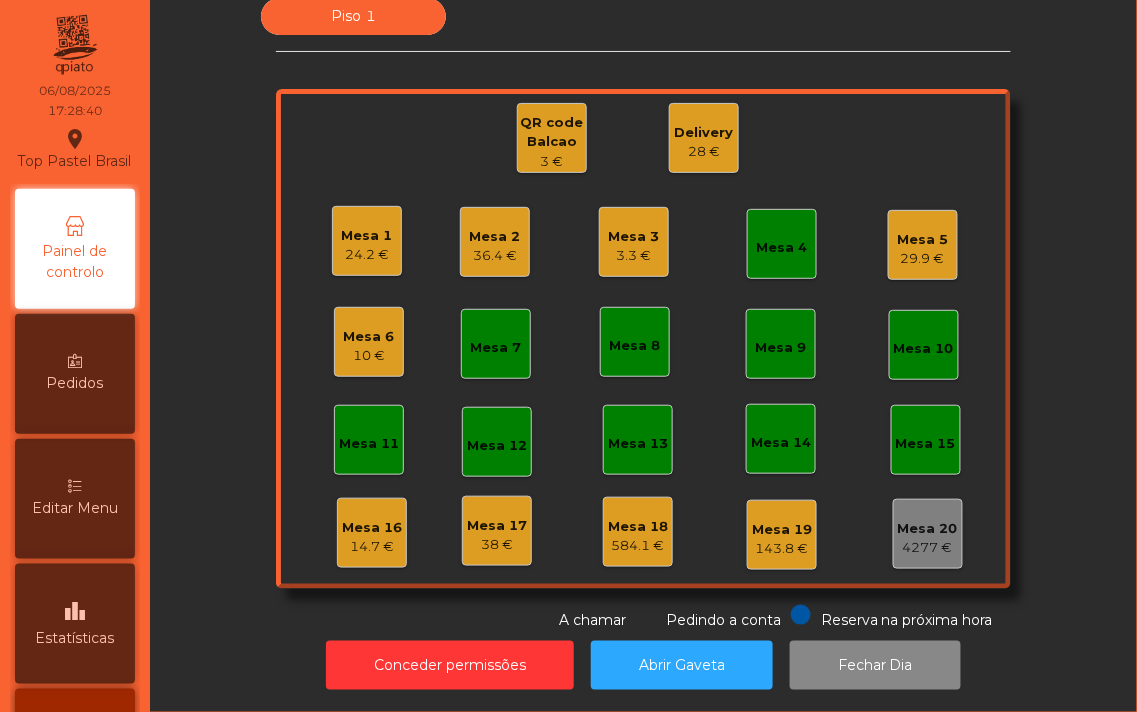 click on "Mesa 4" 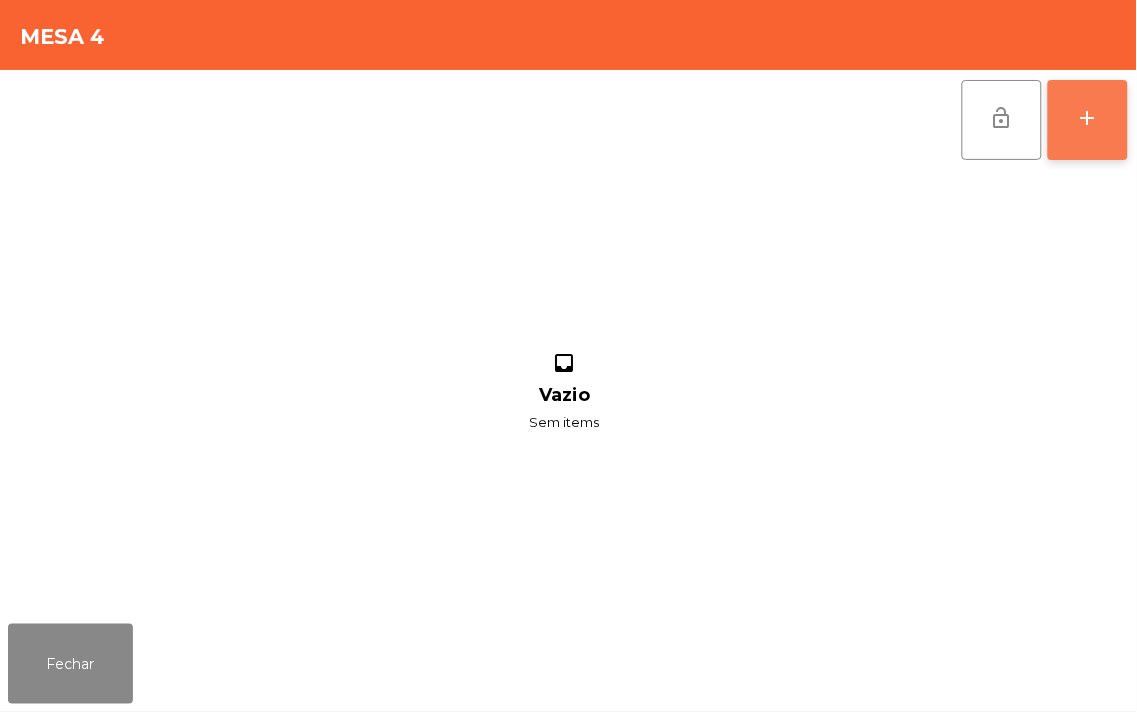 click on "add" 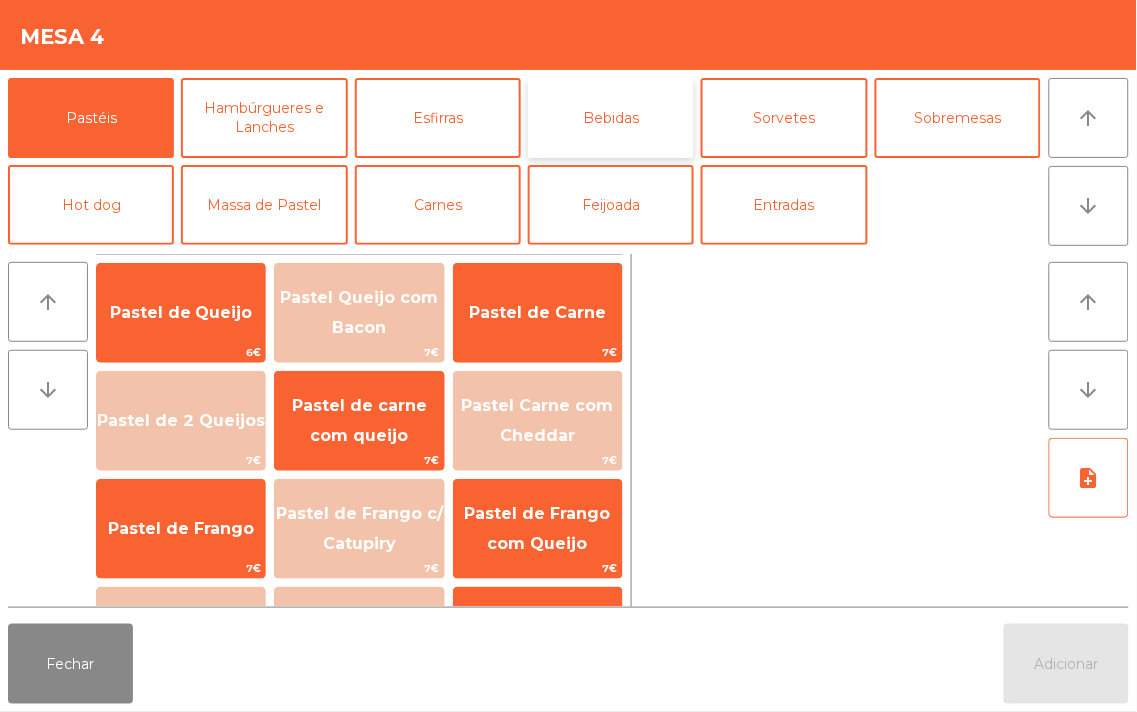 click on "Bebidas" 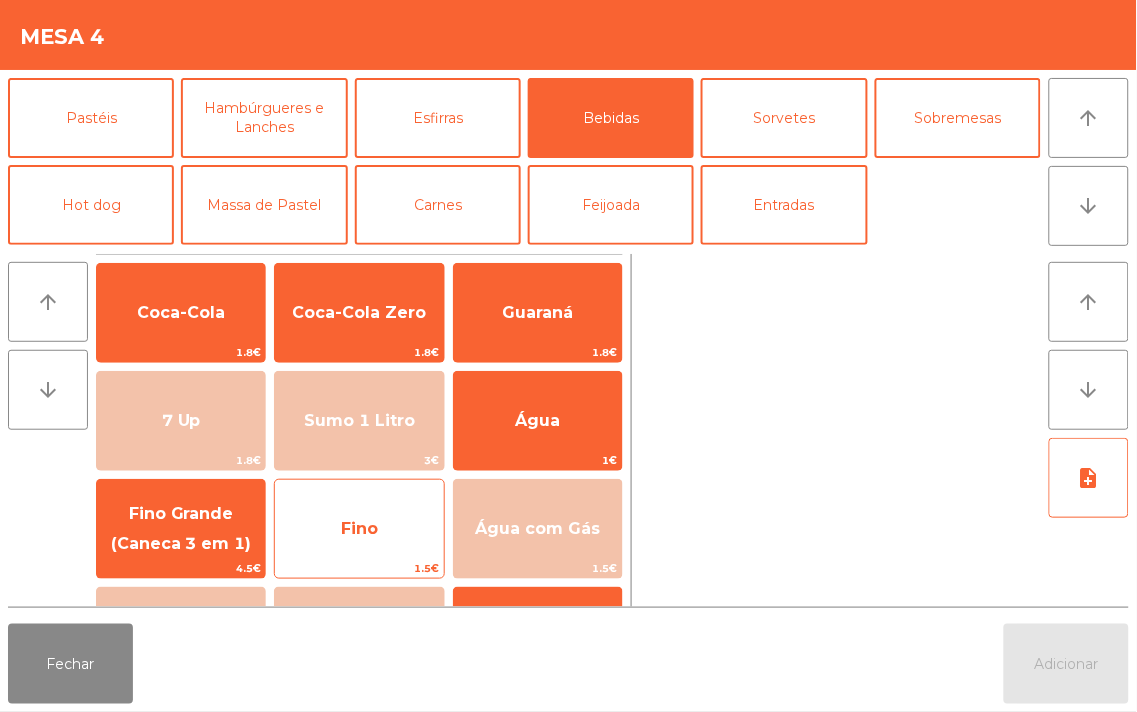 click on "Fino" 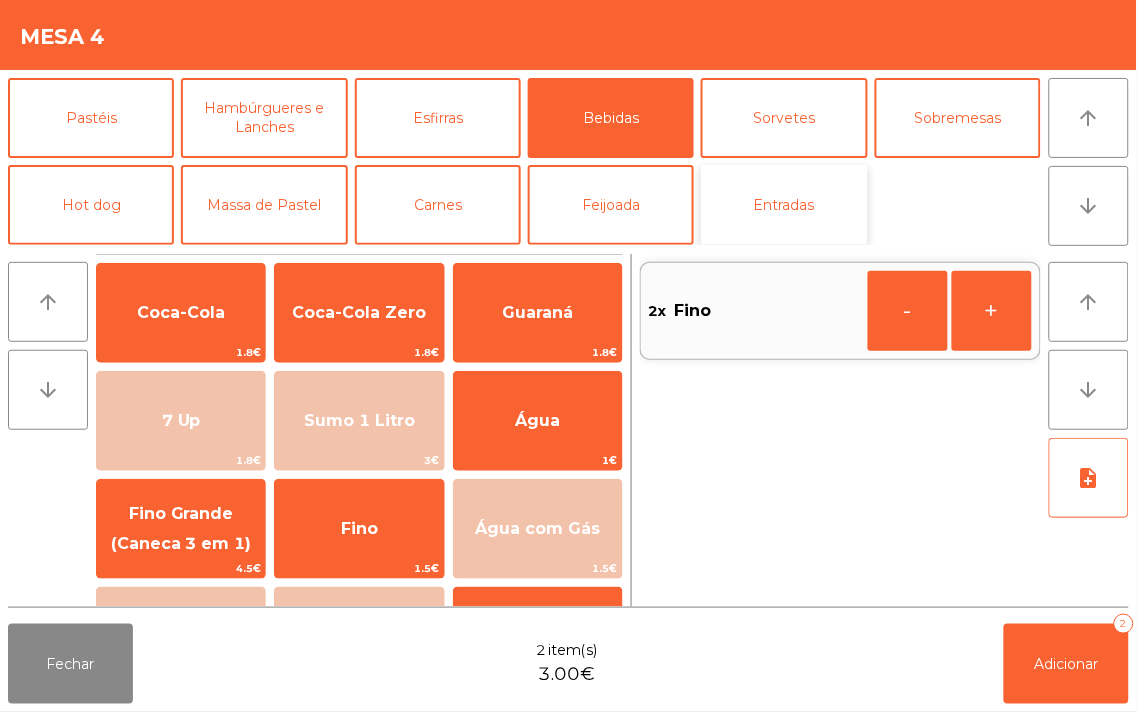 click on "Entradas" 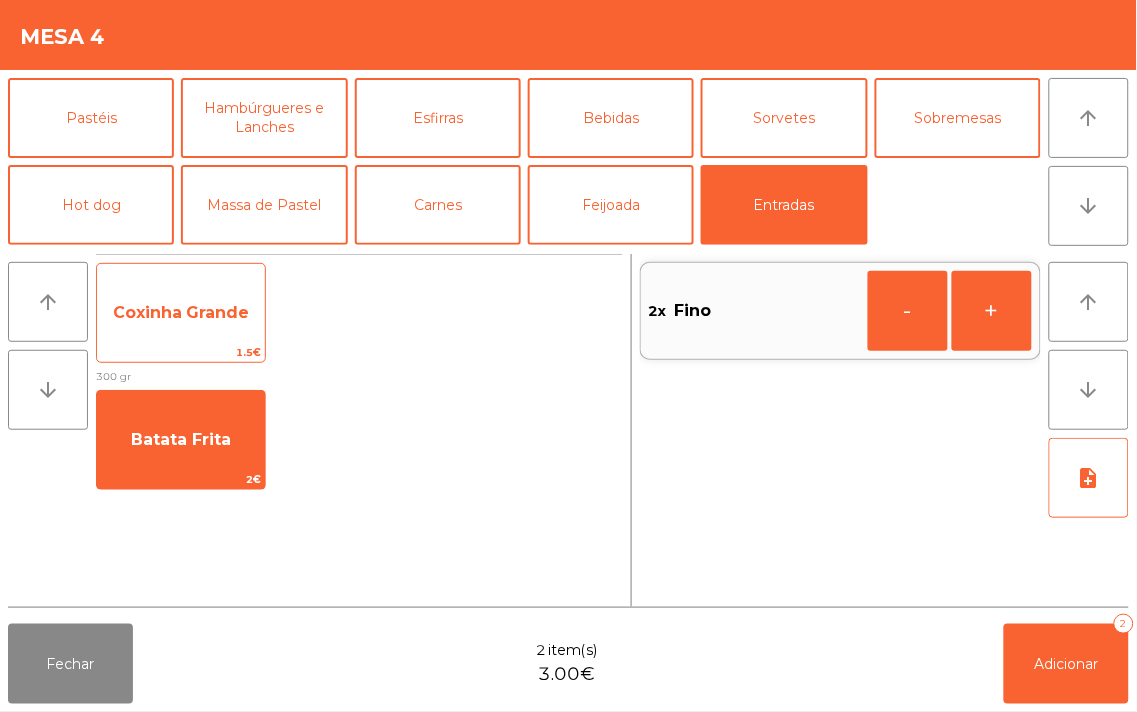 click on "Coxinha Grande" 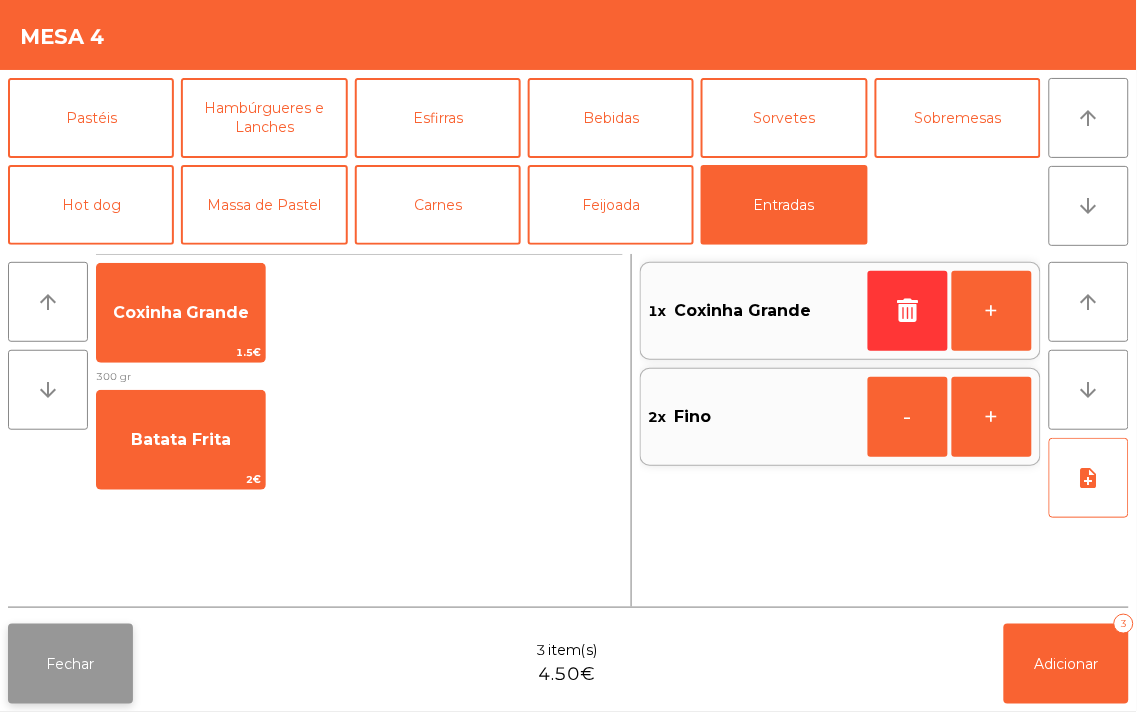 click on "Fechar" 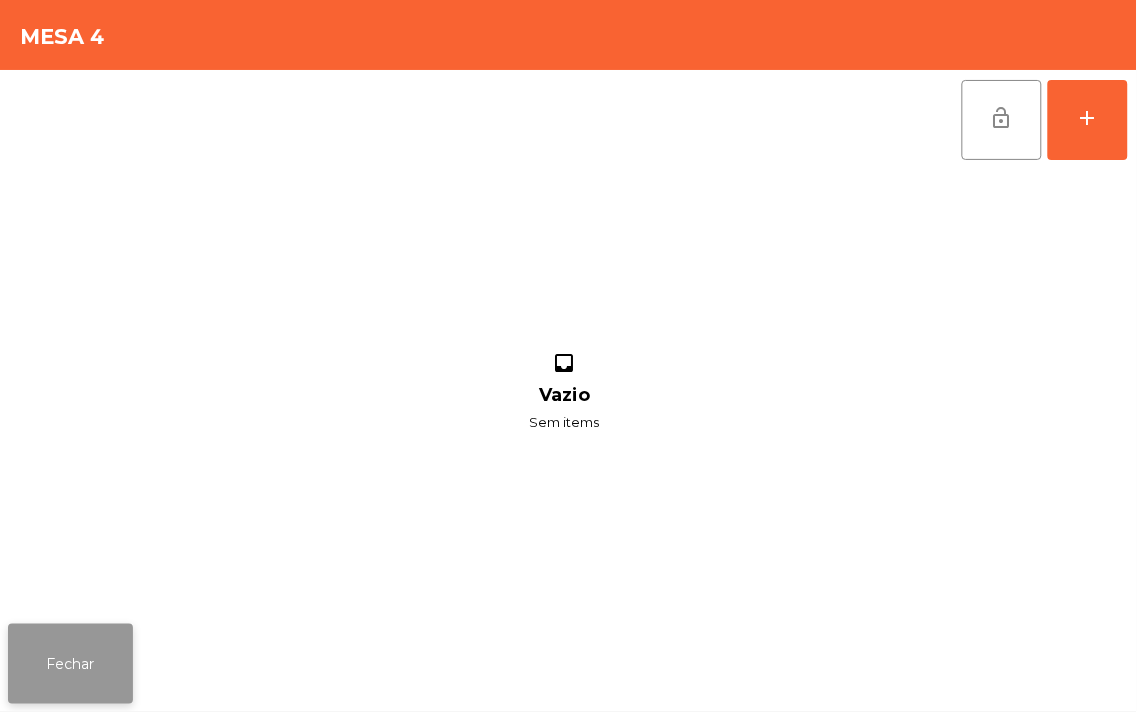 click on "Fechar" 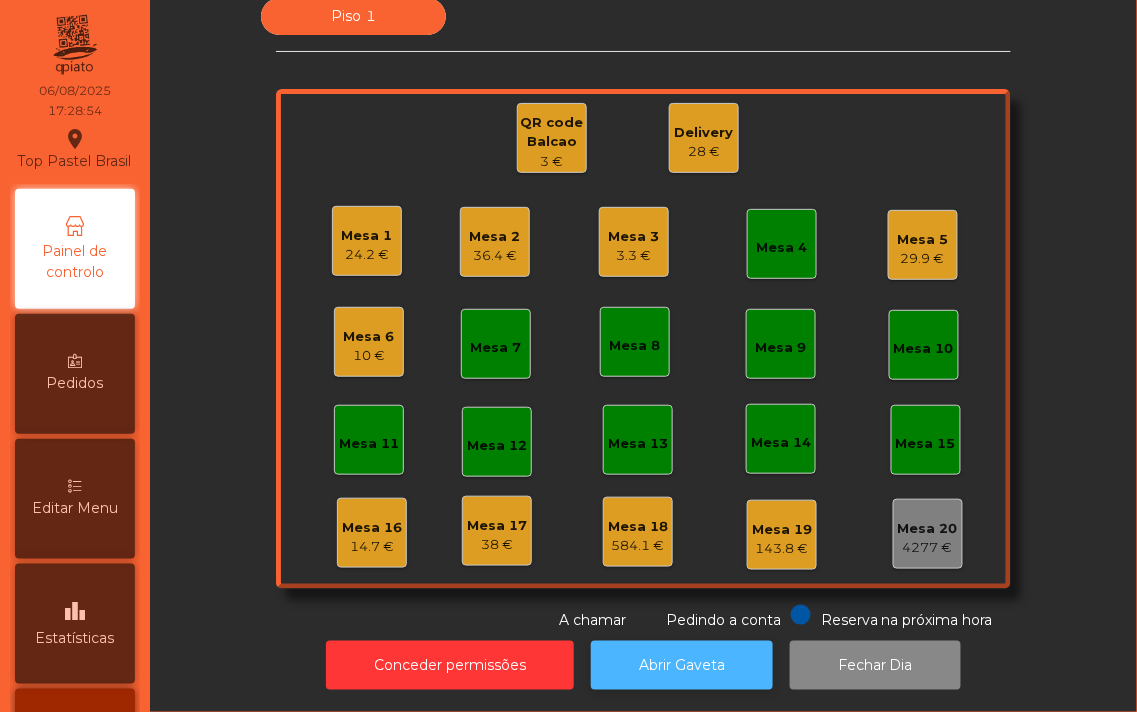click on "Abrir Gaveta" 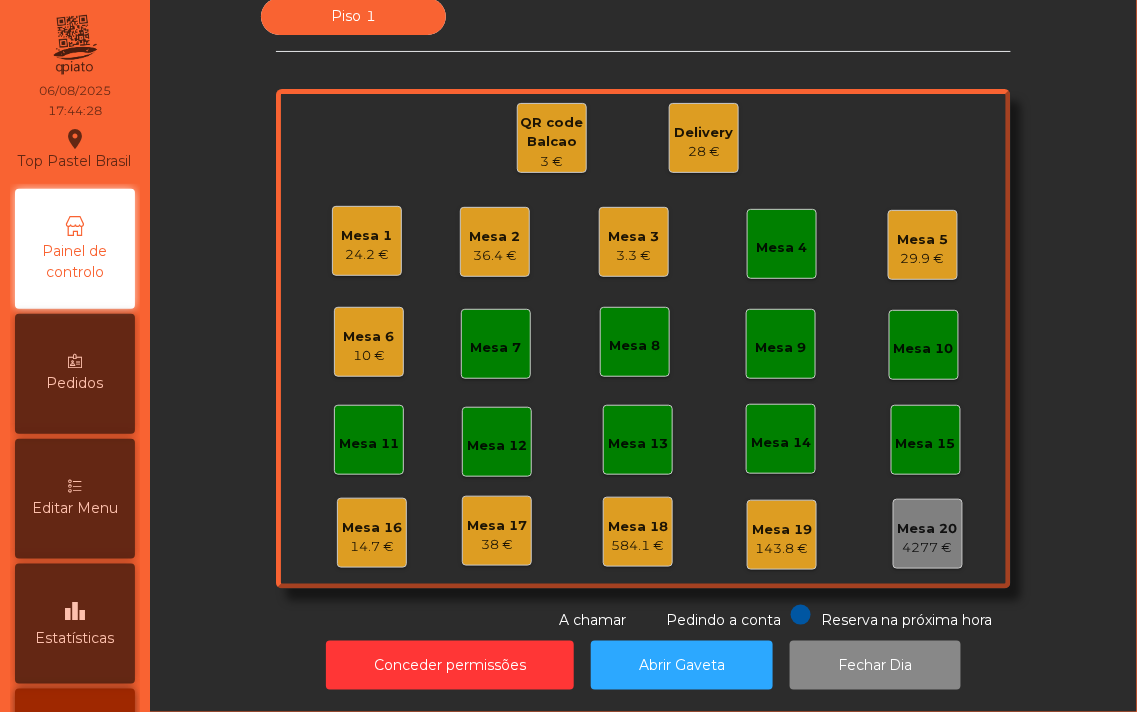click on "Conceder permissões   Abrir Gaveta   Fechar Dia" 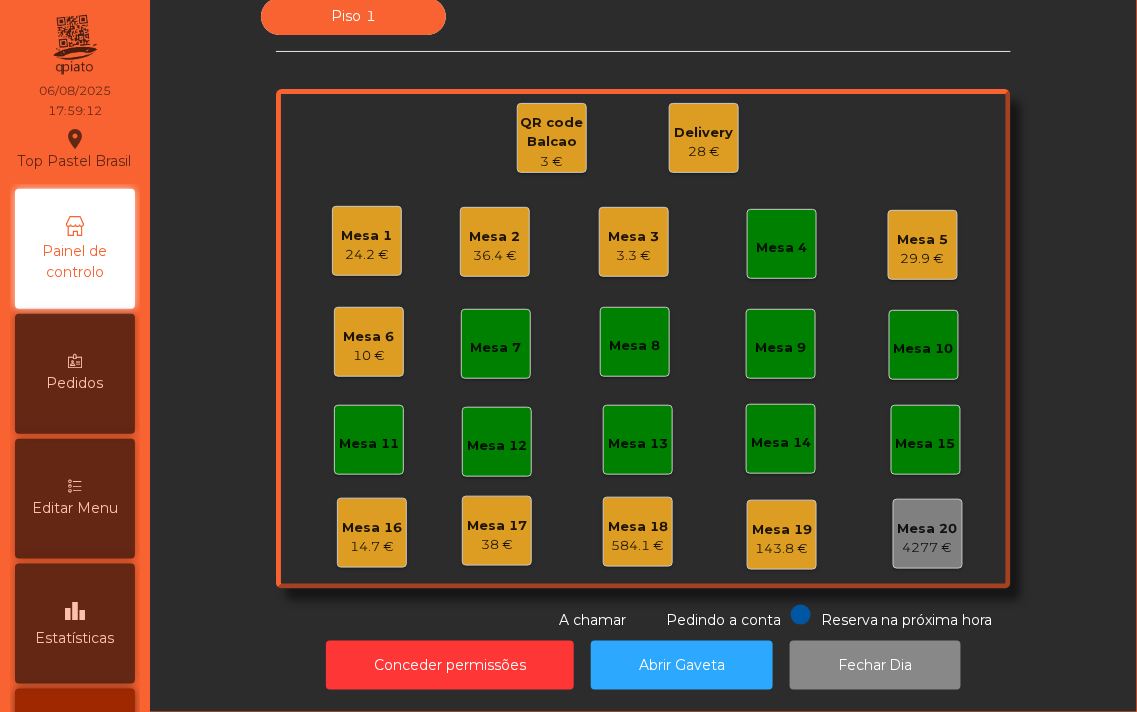 click on "Mesa 1" 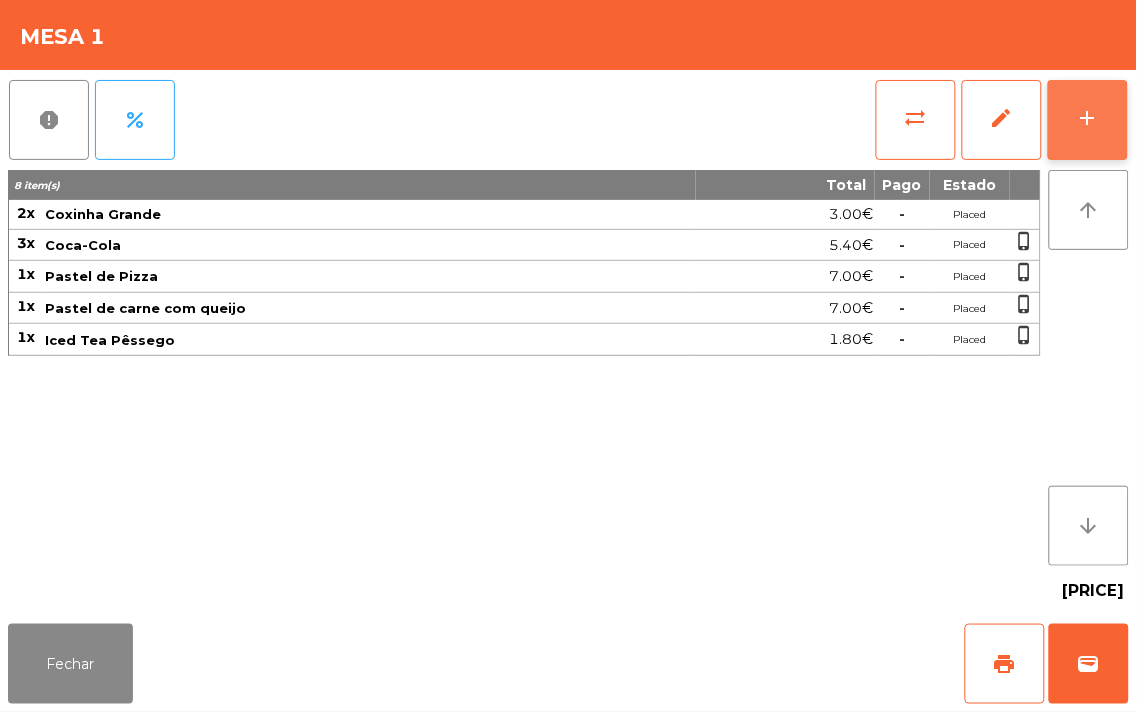 click on "add" 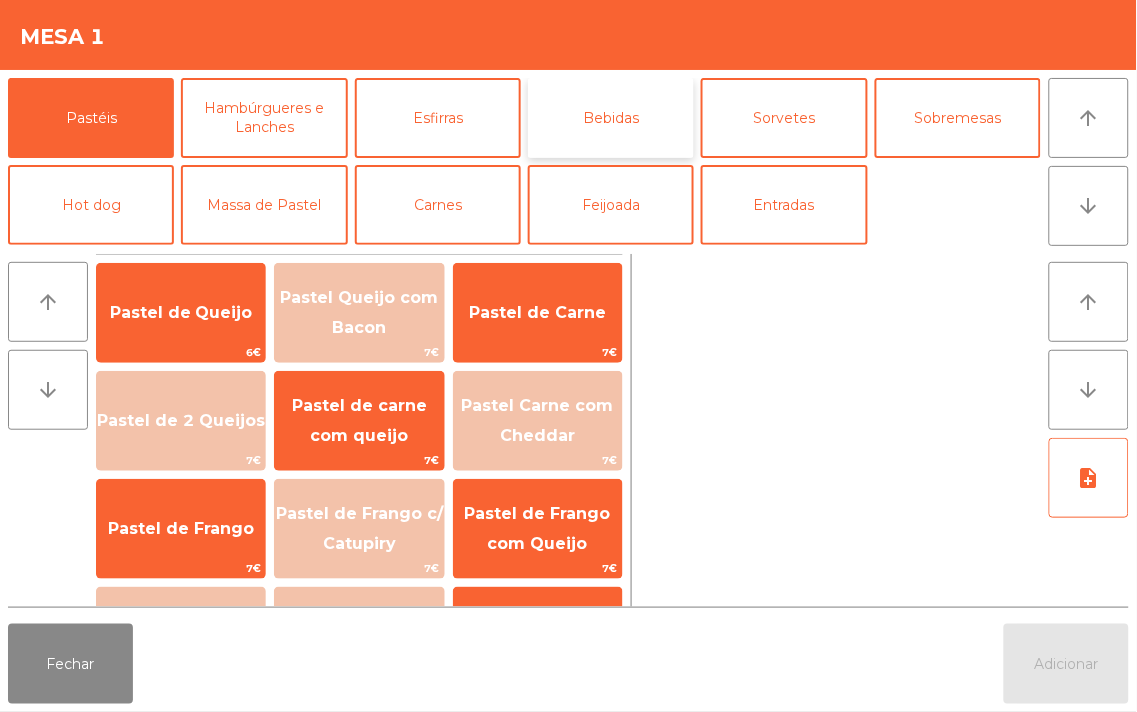 click on "Bebidas" 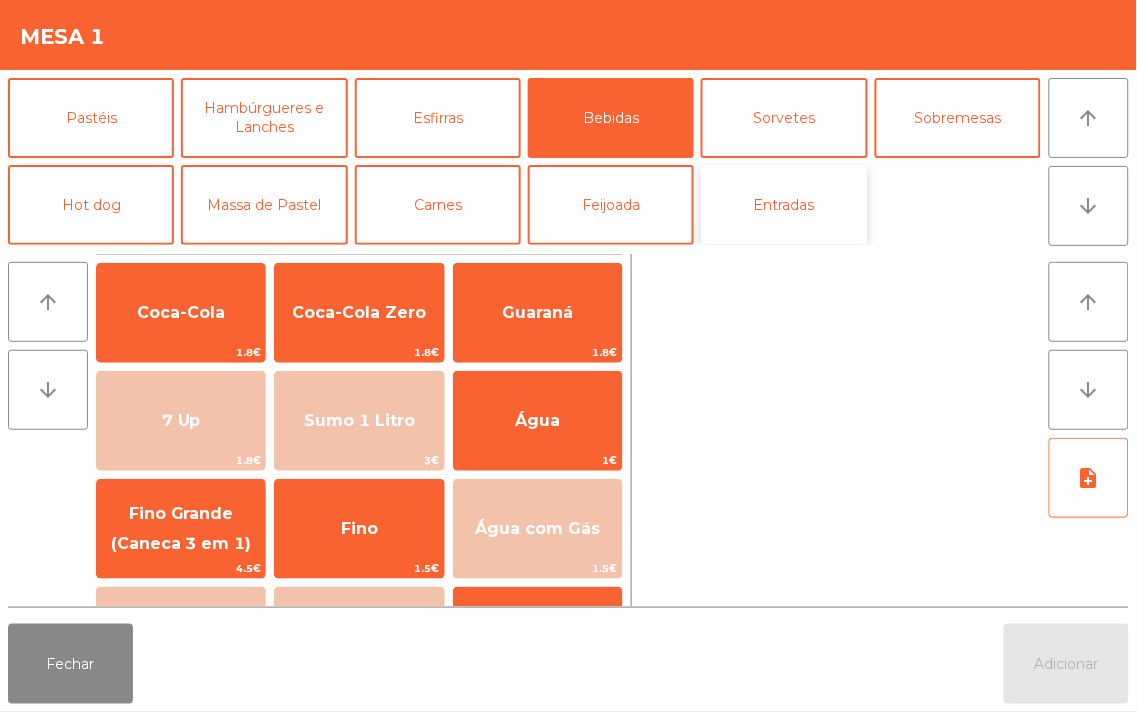 click on "Entradas" 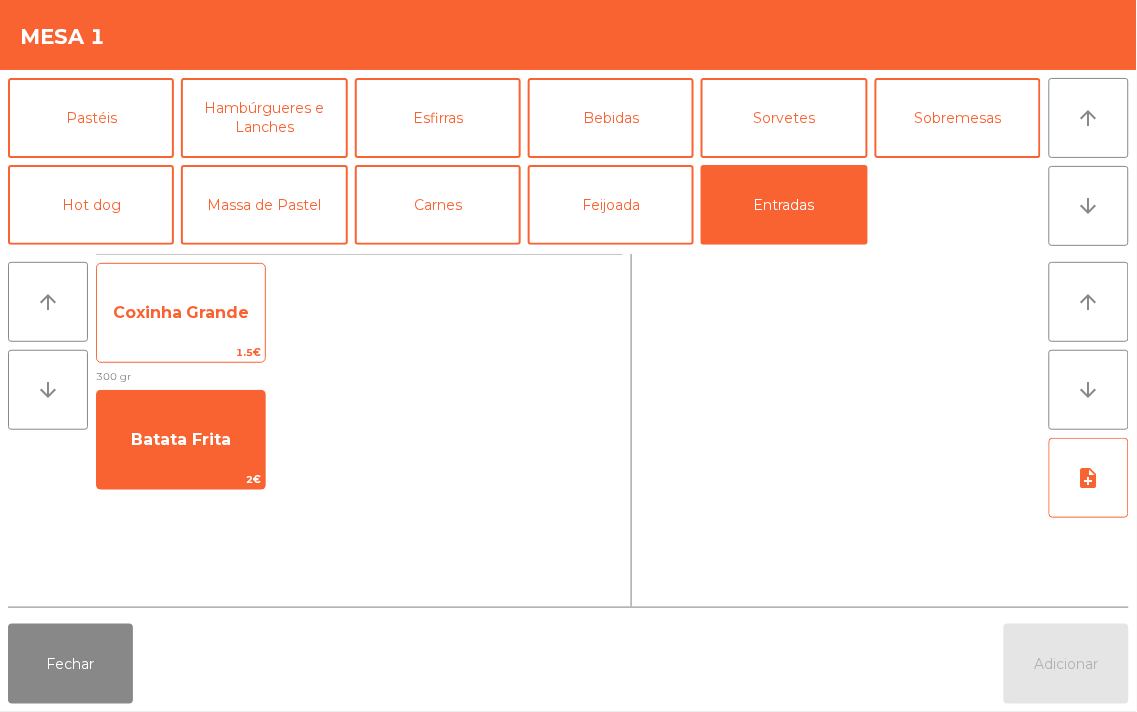 click on "Coxinha Grande" 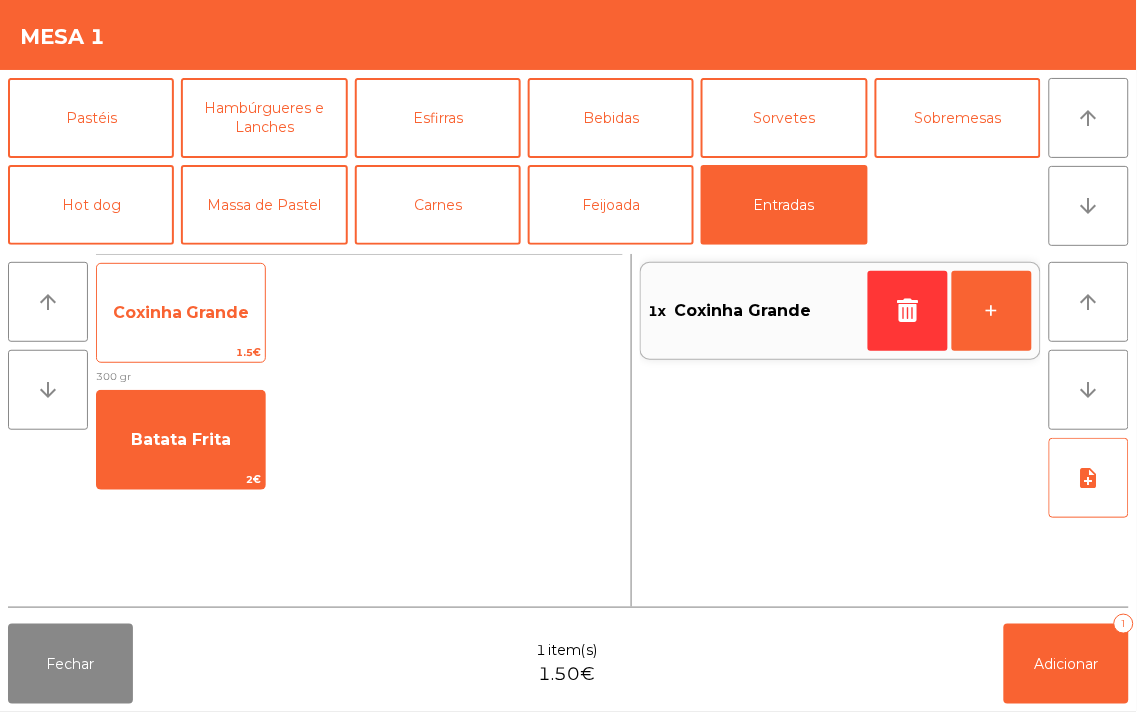 click on "Coxinha Grande" 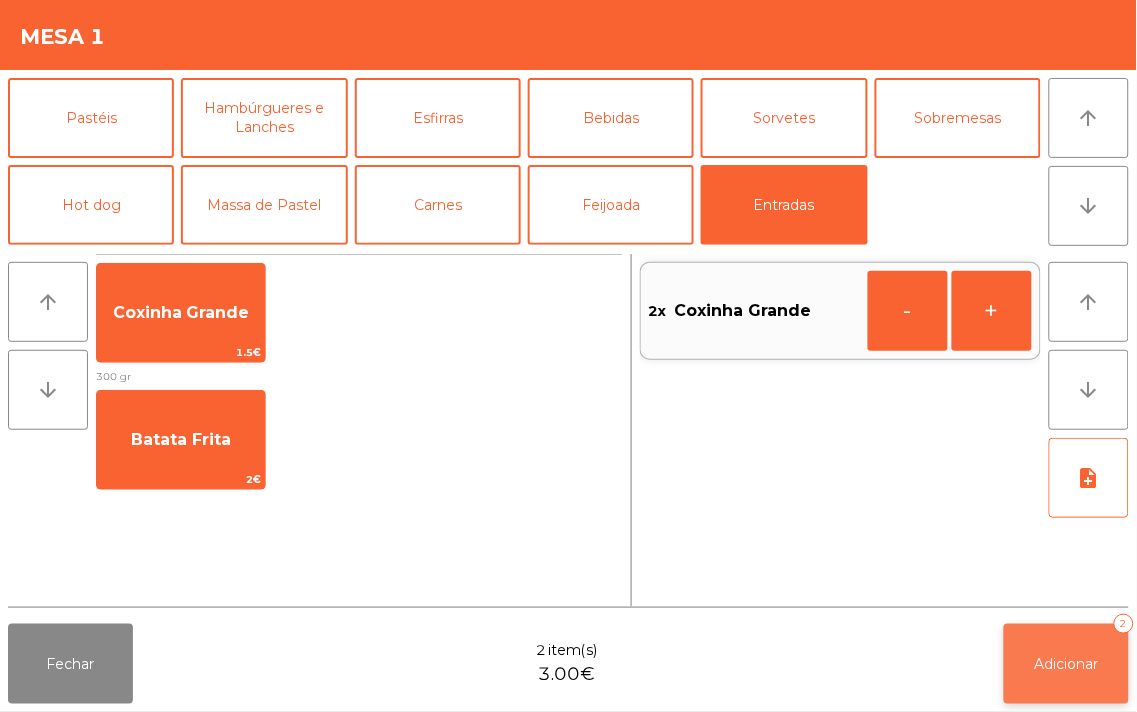 click on "Adicionar   2" 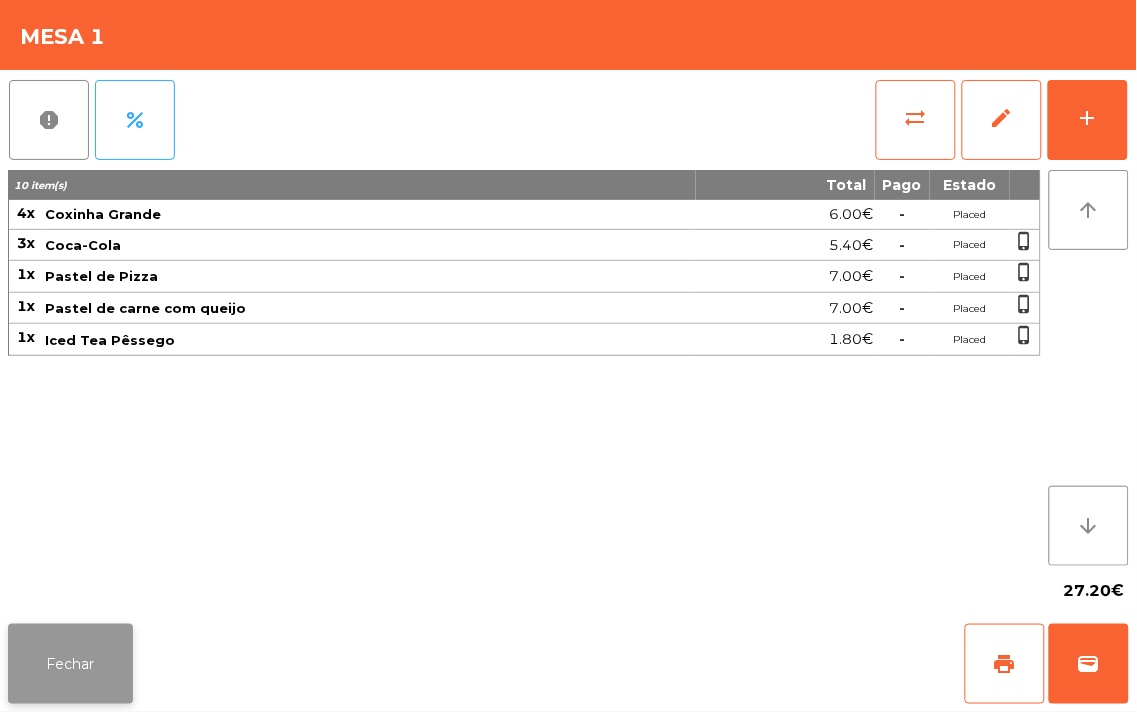 click on "Fechar" 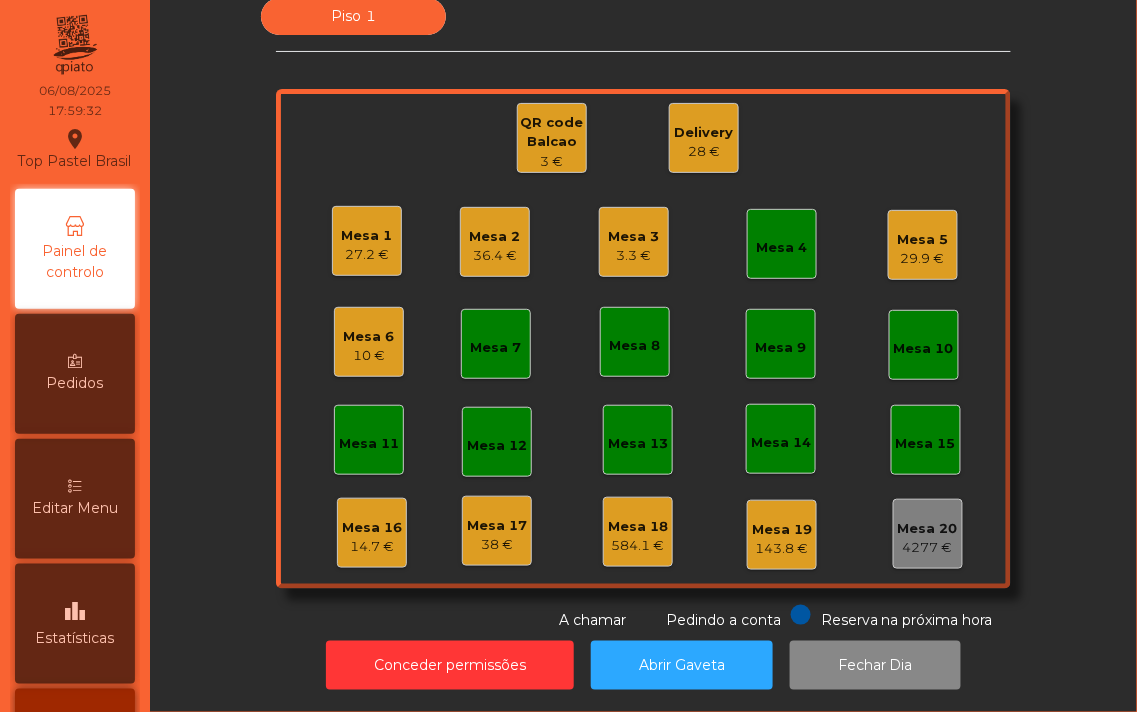 click on "Mesa 1" 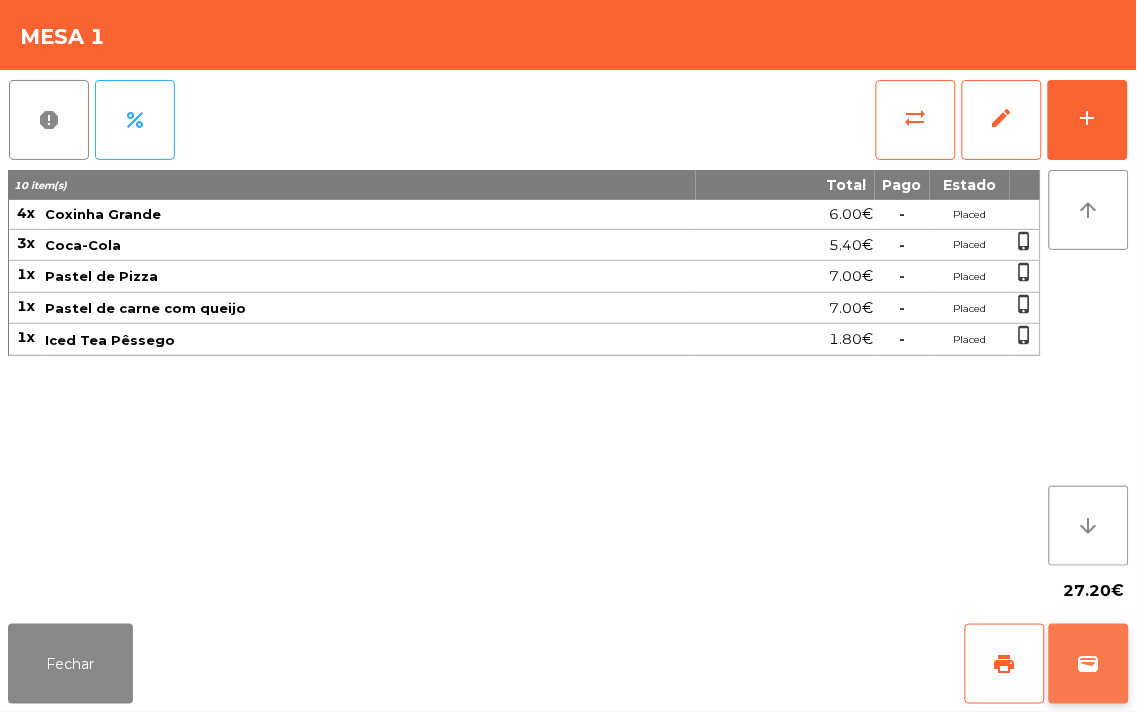 click on "wallet" 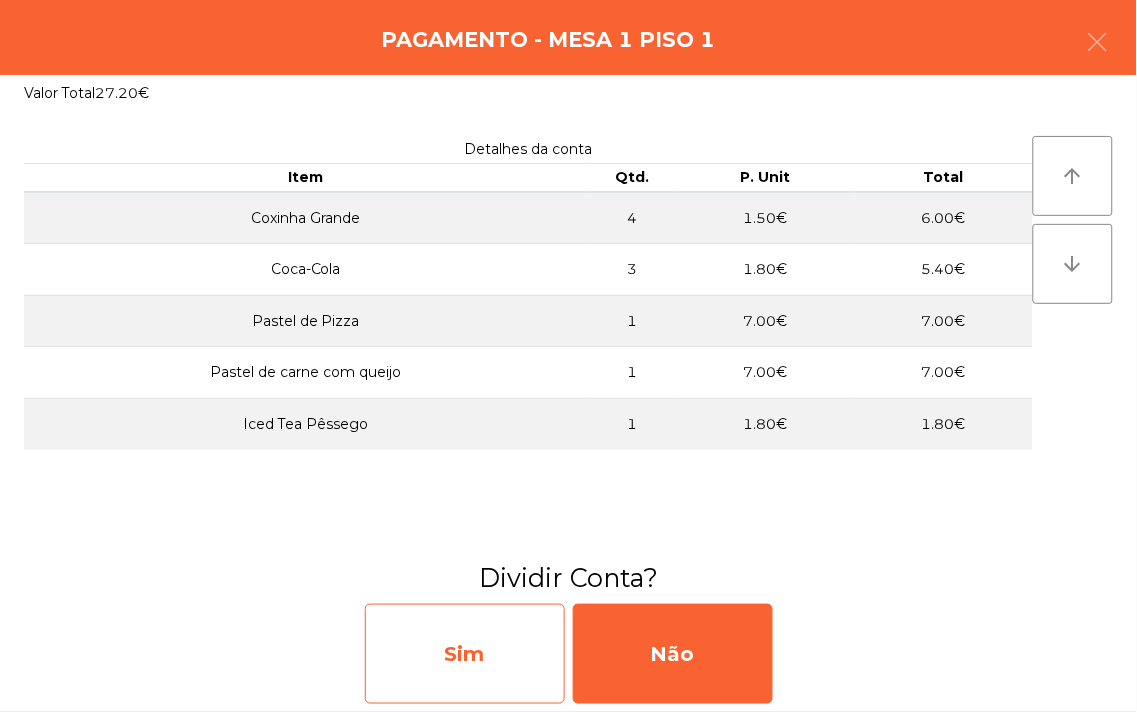 click on "Sim" 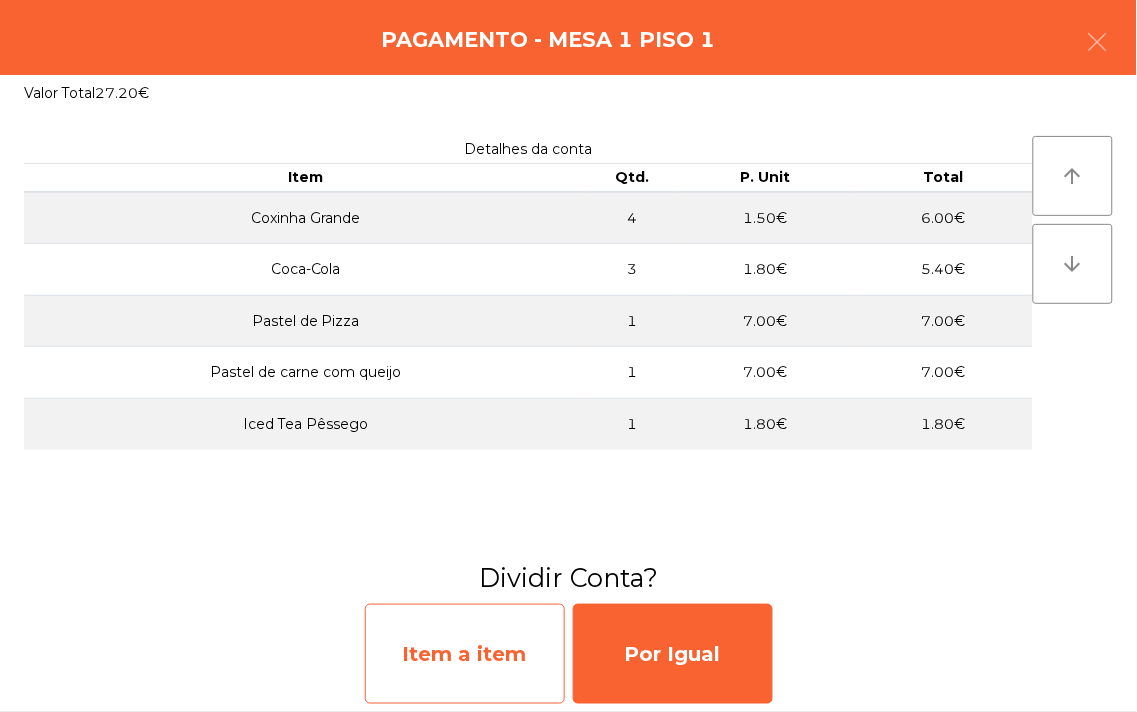 click on "Item a item" 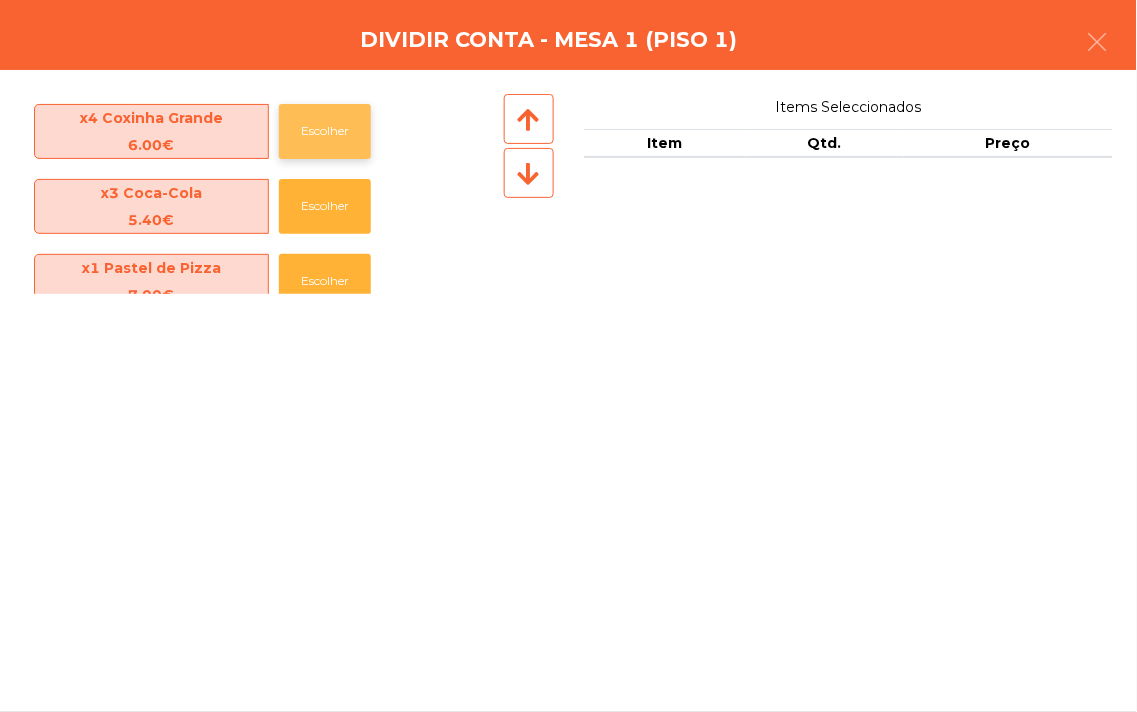 click on "Escolher" 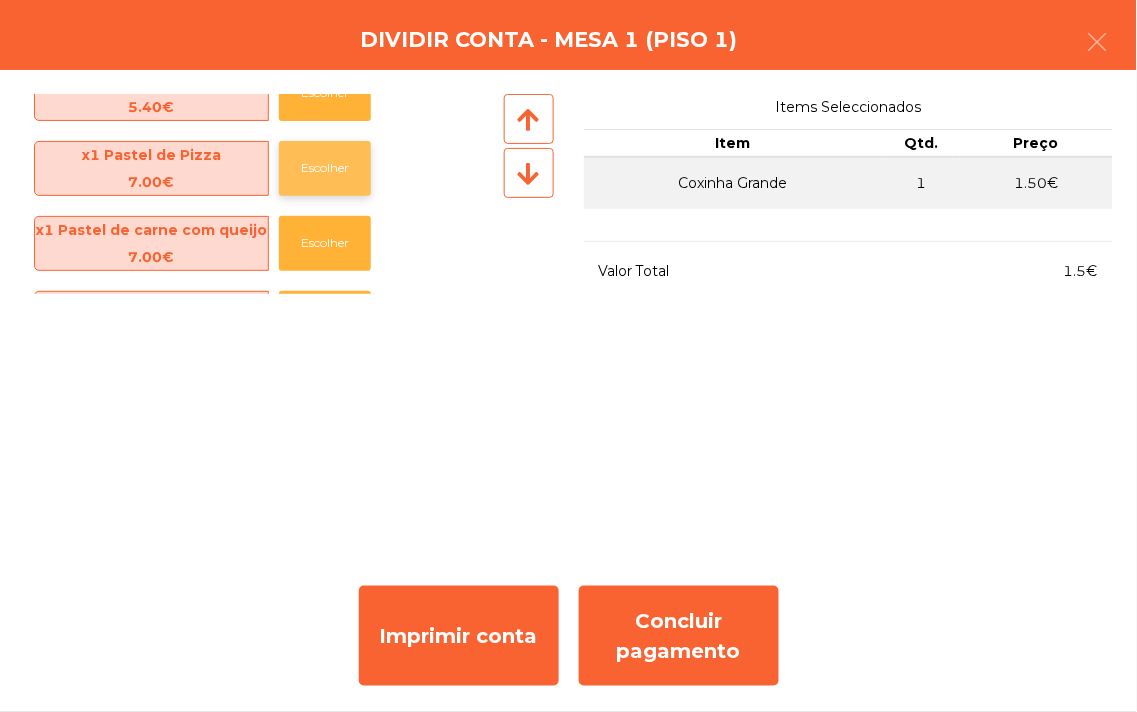 click on "Escolher" 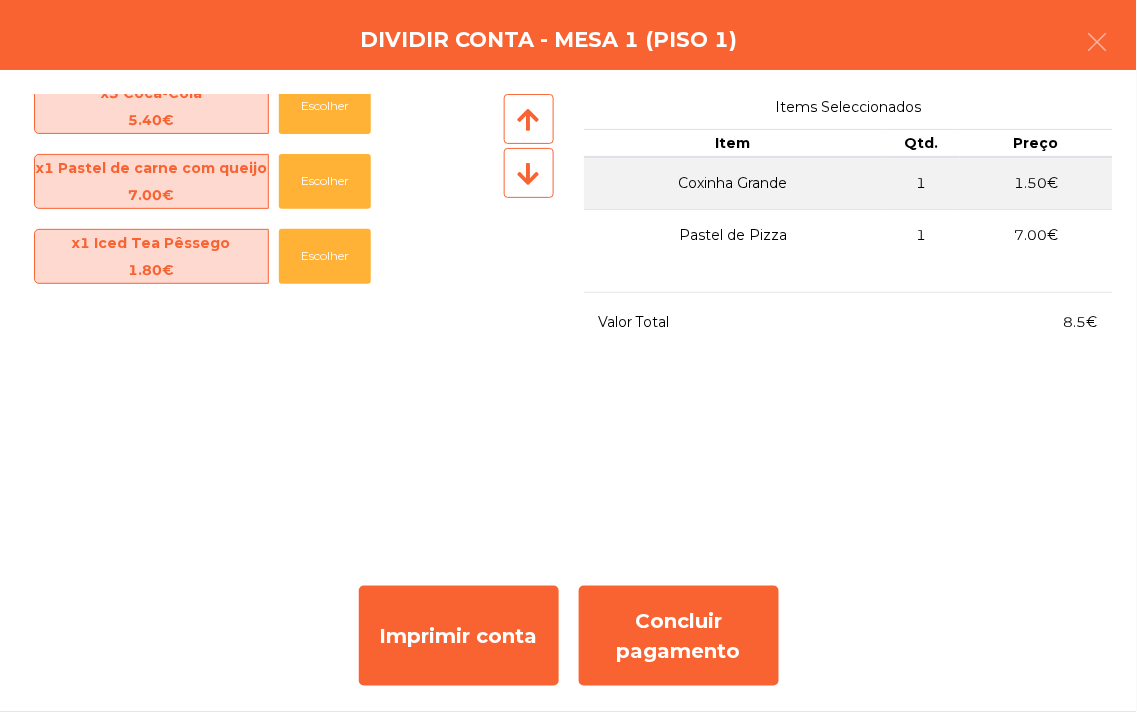 scroll, scrollTop: 100, scrollLeft: 0, axis: vertical 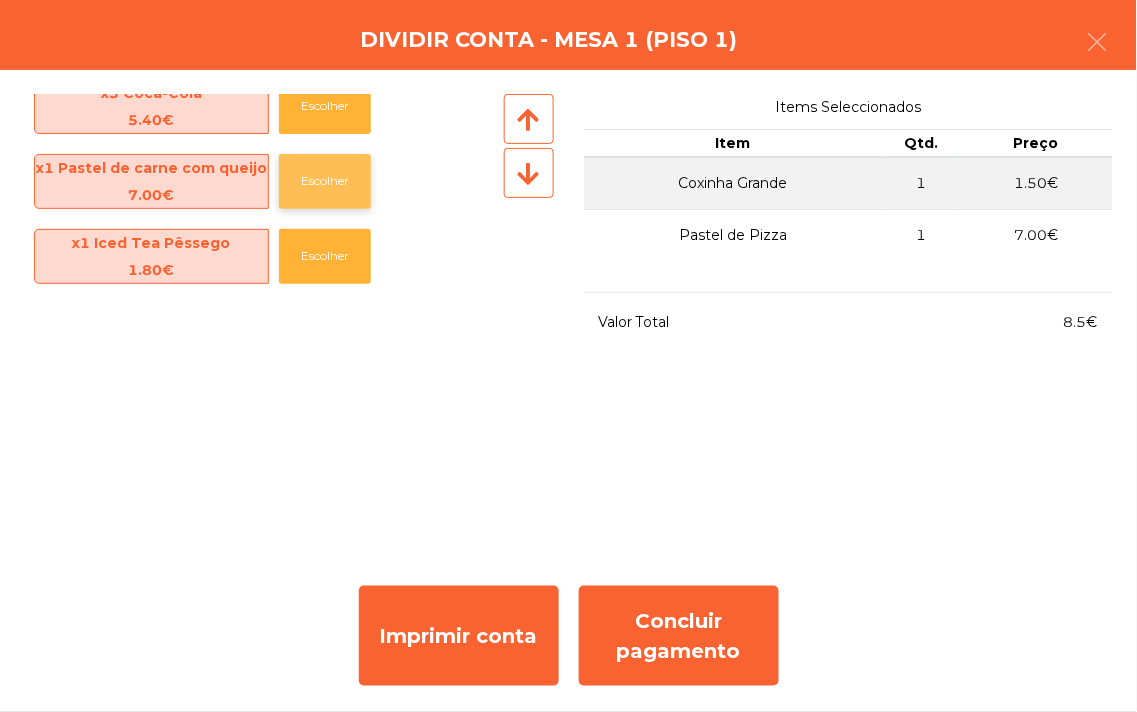 click on "Escolher" 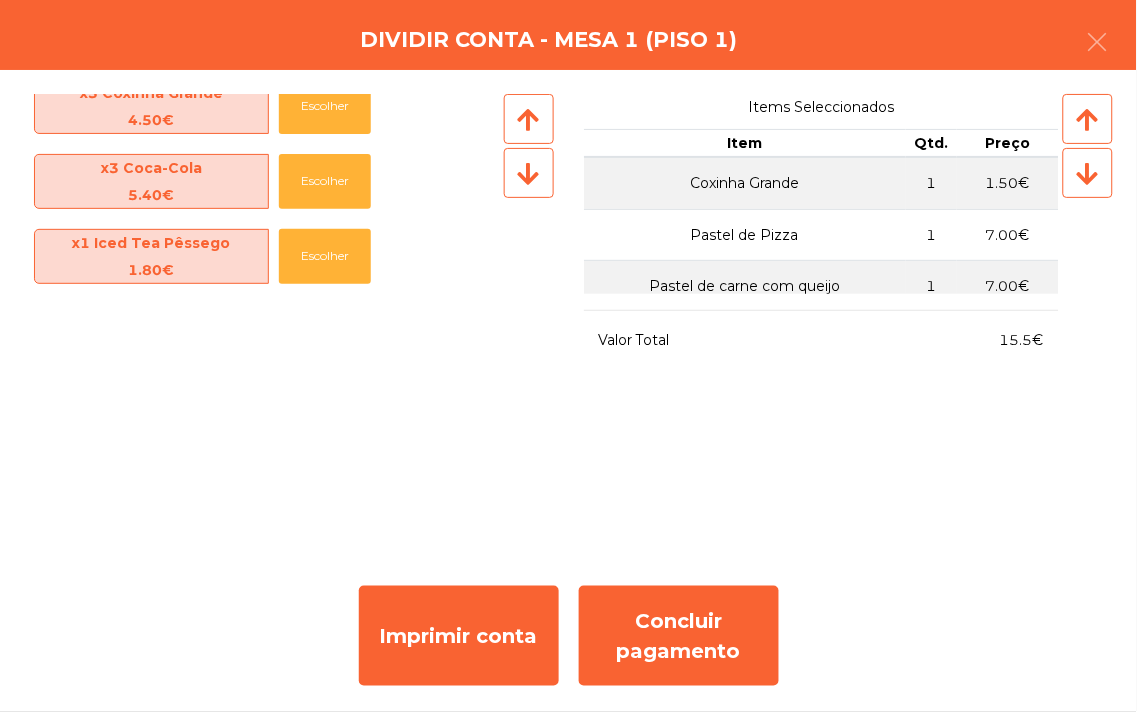 scroll, scrollTop: 33, scrollLeft: 0, axis: vertical 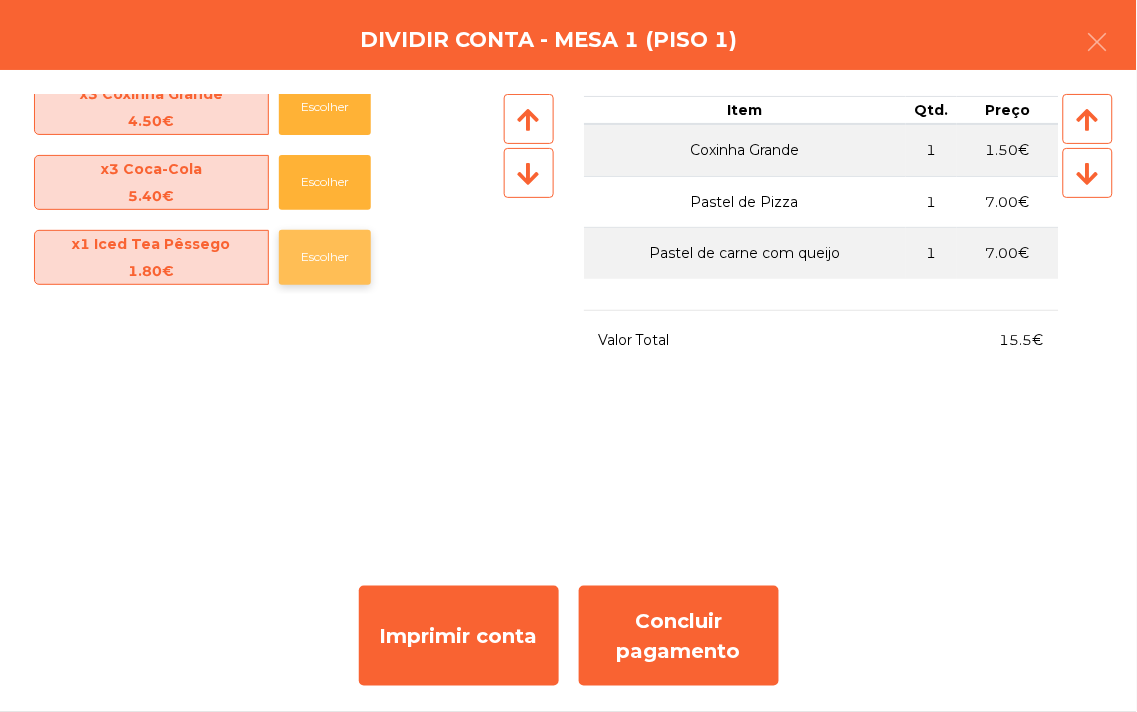 click on "Escolher" 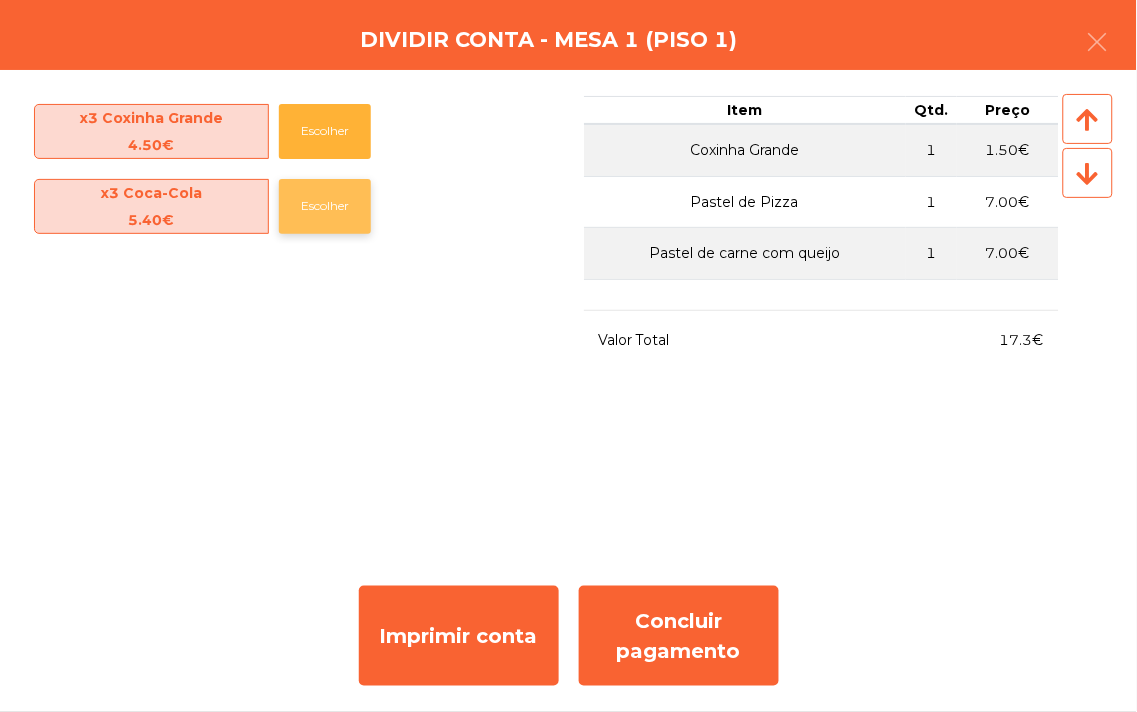 click on "Escolher" 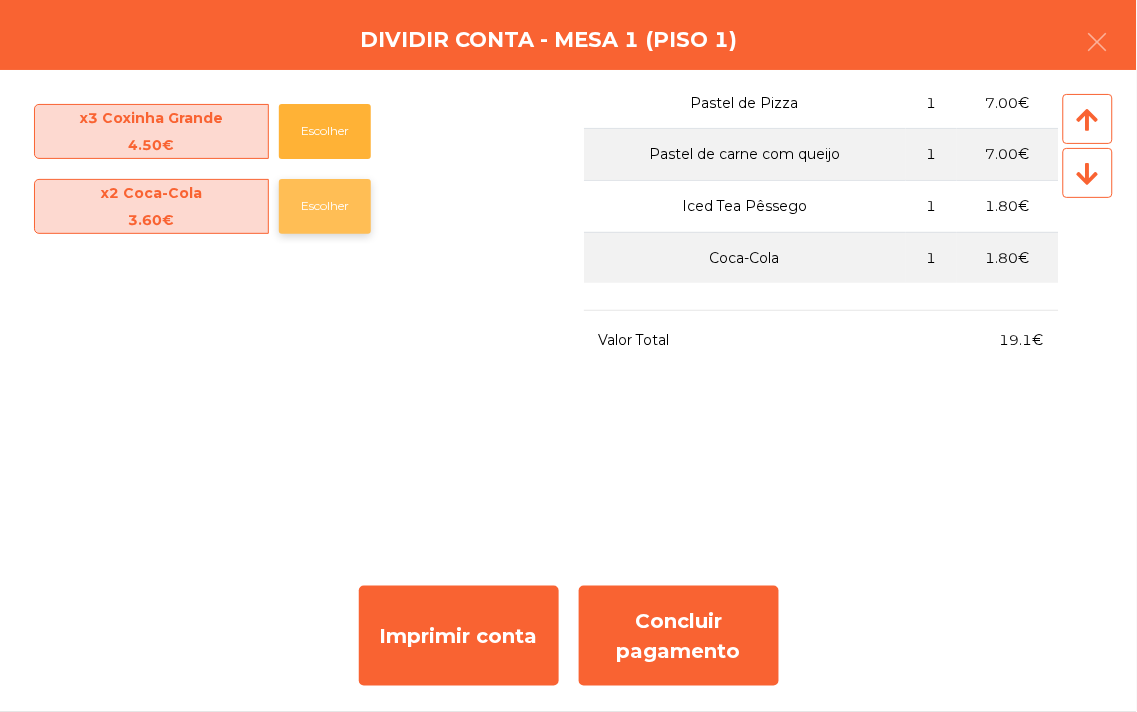 scroll, scrollTop: 136, scrollLeft: 0, axis: vertical 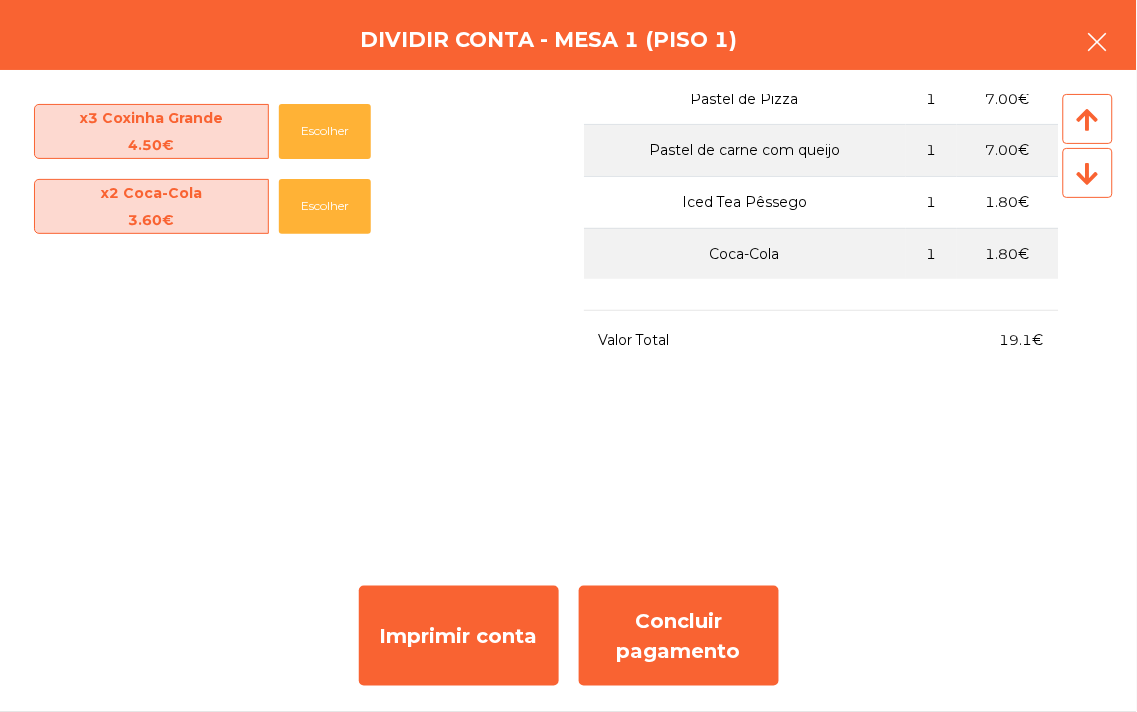 click 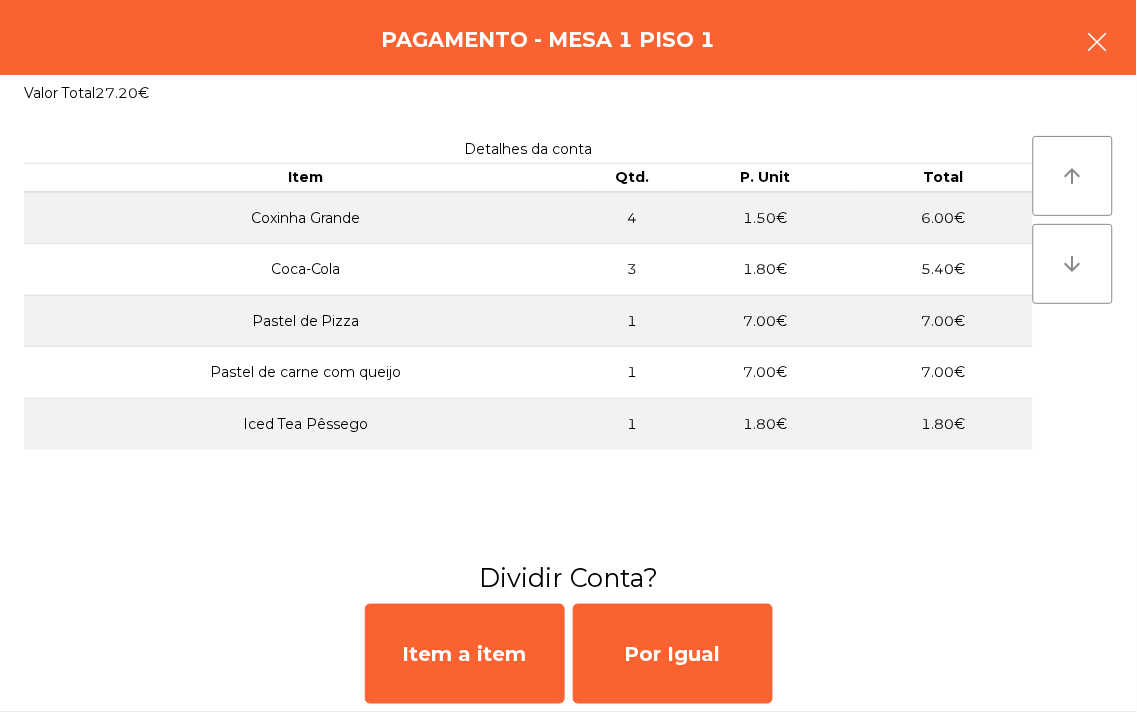 click 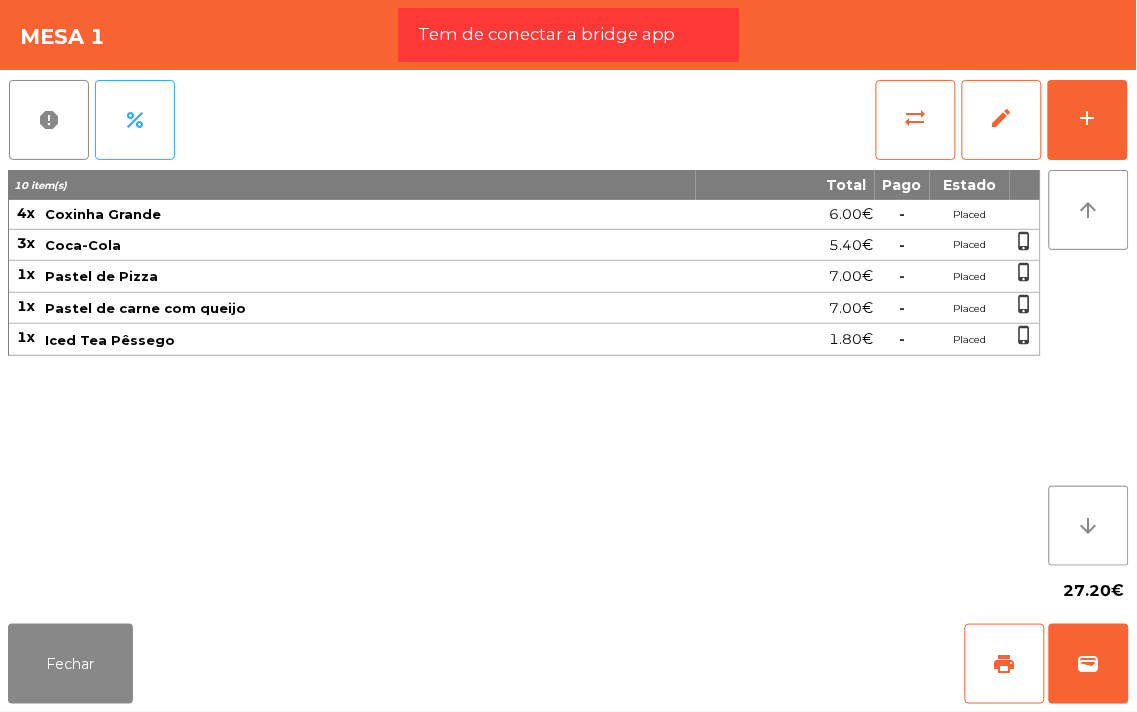 click on "10 item(s) Total Pago Estado 4x Coxinha Grande [PRICE] - Placed 3x Coca-Cola [PRICE] - Placed phone_iphone 1x Pastel de Pizza [PRICE] - Placed phone_iphone 1x Pastel de carne com queijo [PRICE] - Placed phone_iphone 1x Iced Tea Pêssego [PRICE] - Placed phone_iphone" 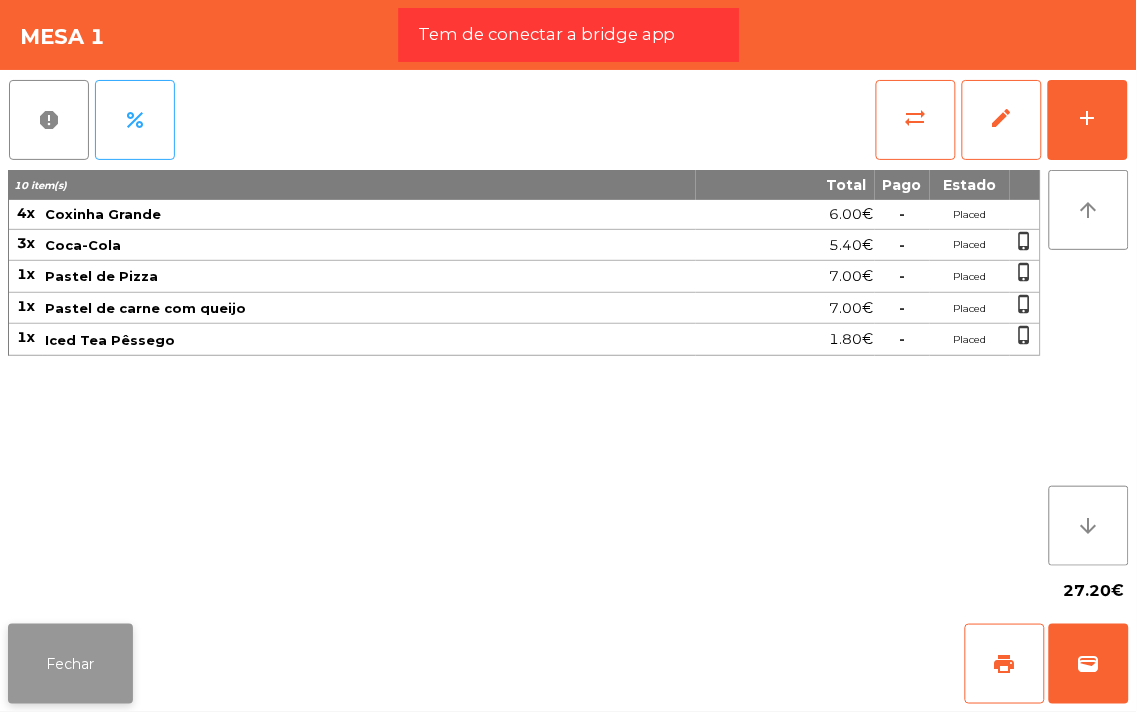 click on "Fechar" 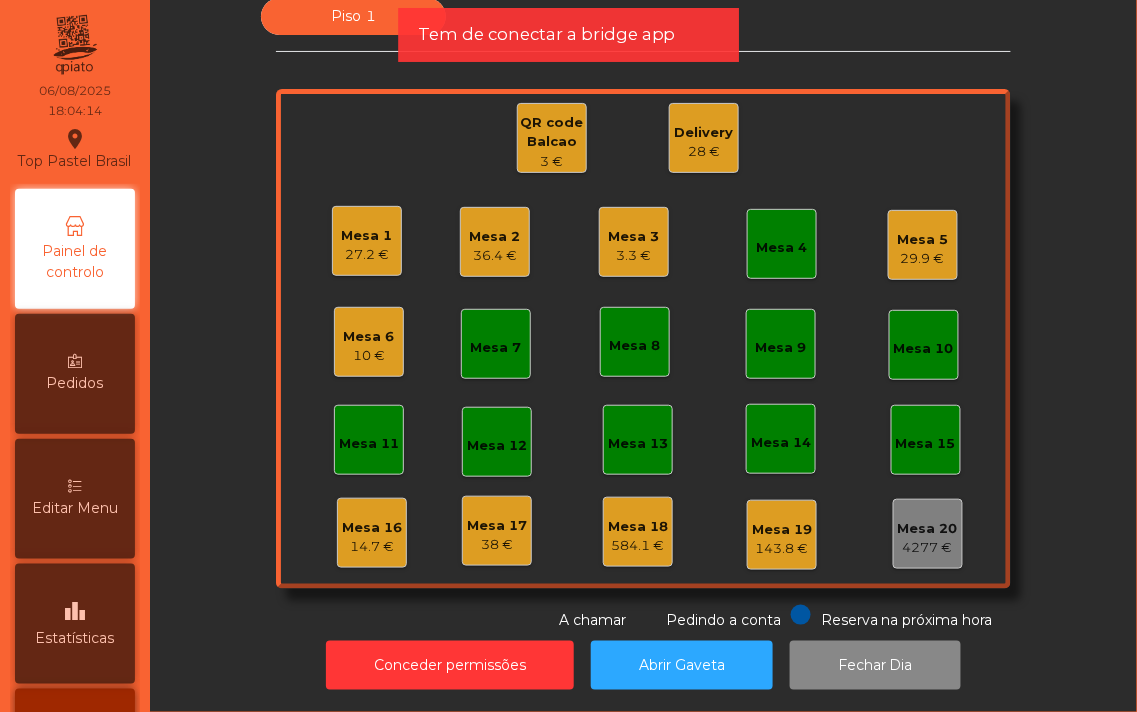 click on "Mesa 1" 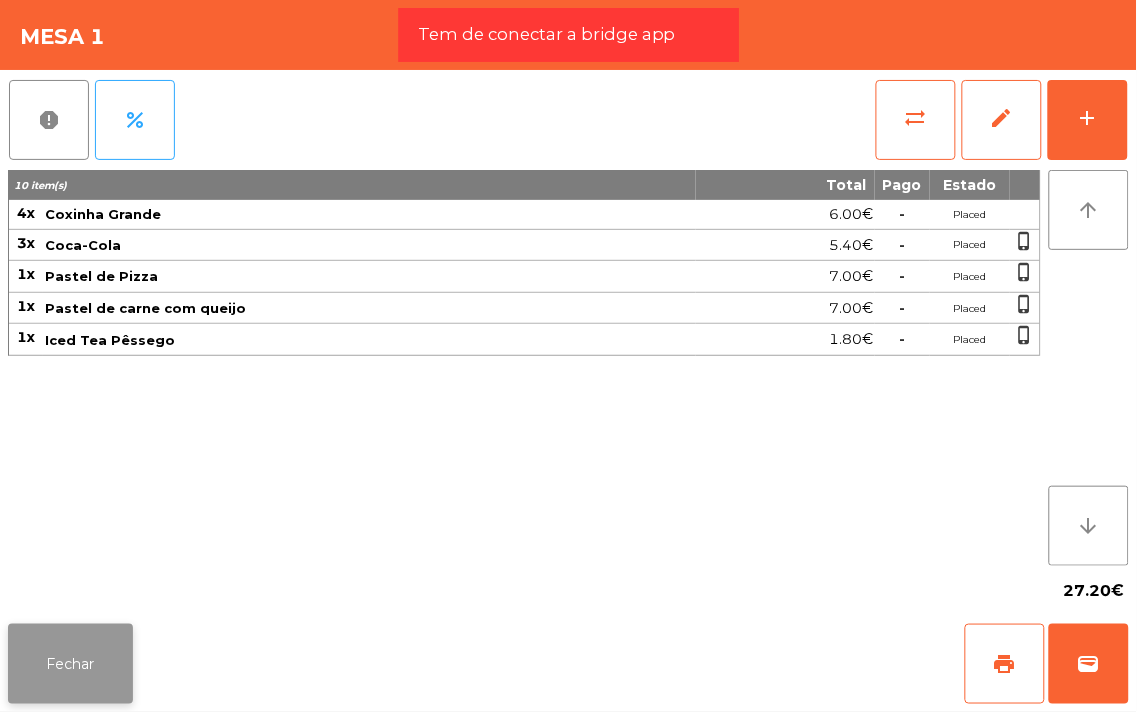 click on "Fechar" 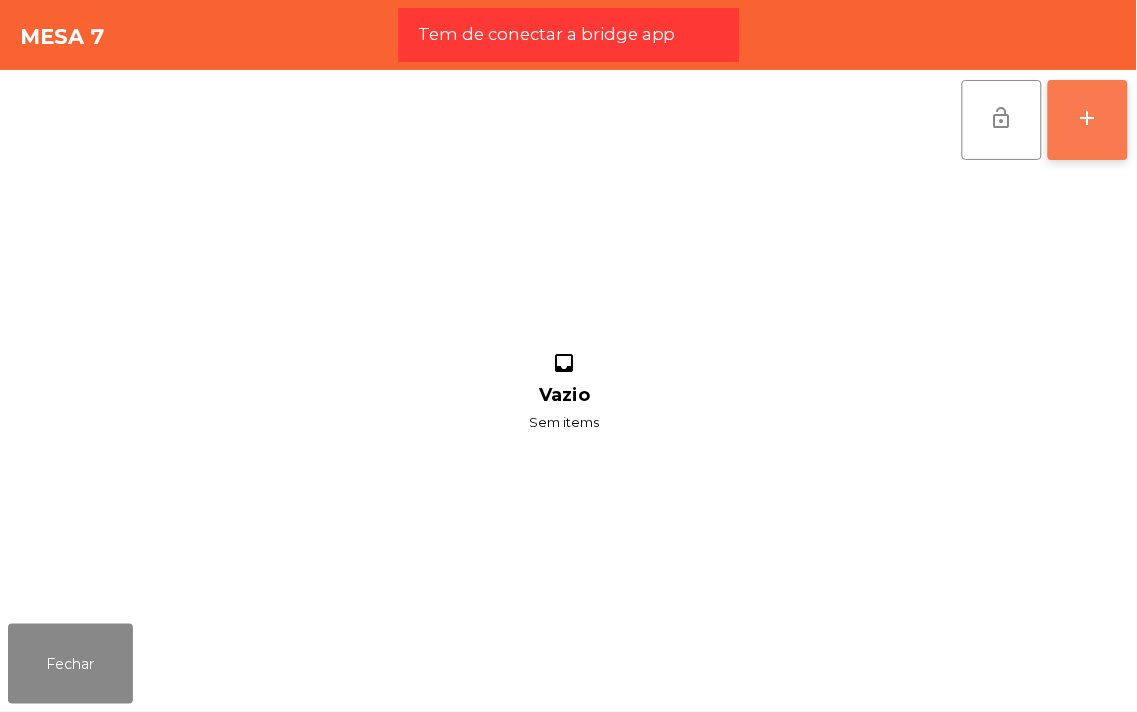 click on "add" 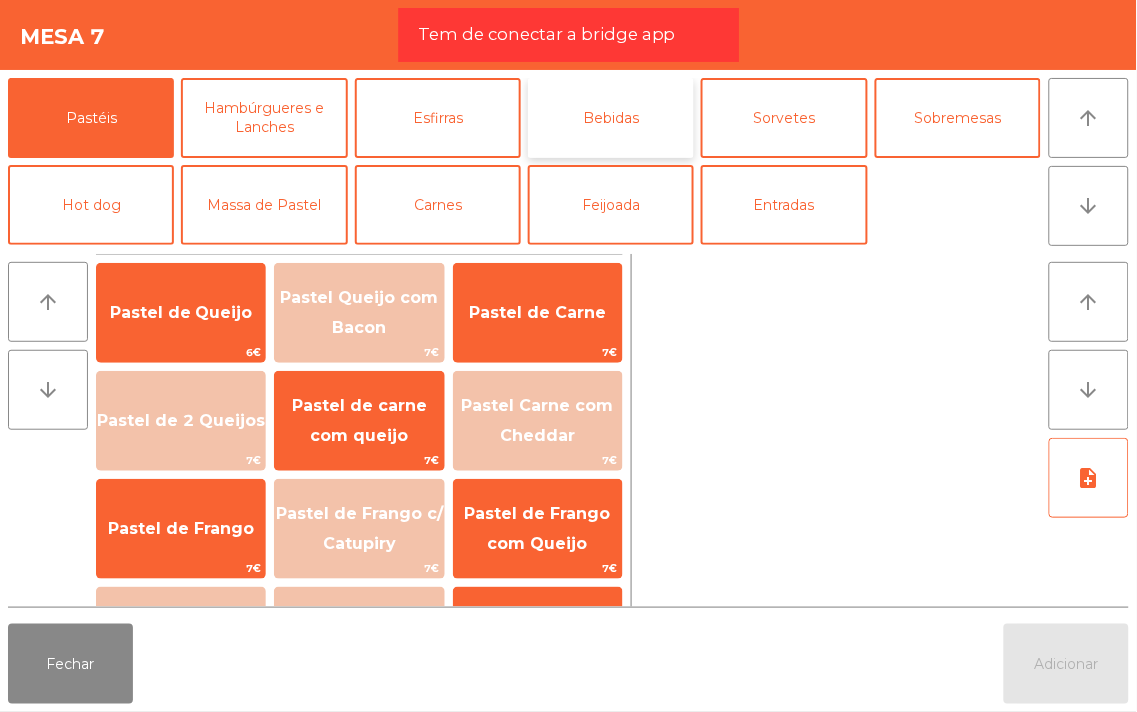 click on "Bebidas" 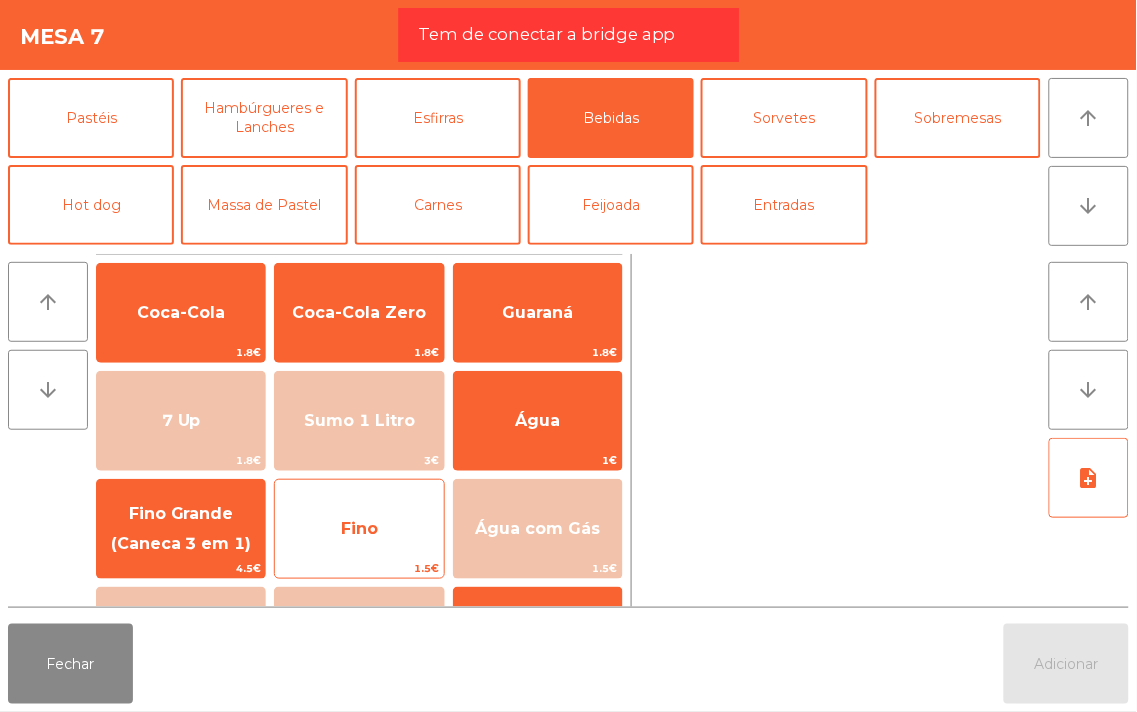 click on "Fino" 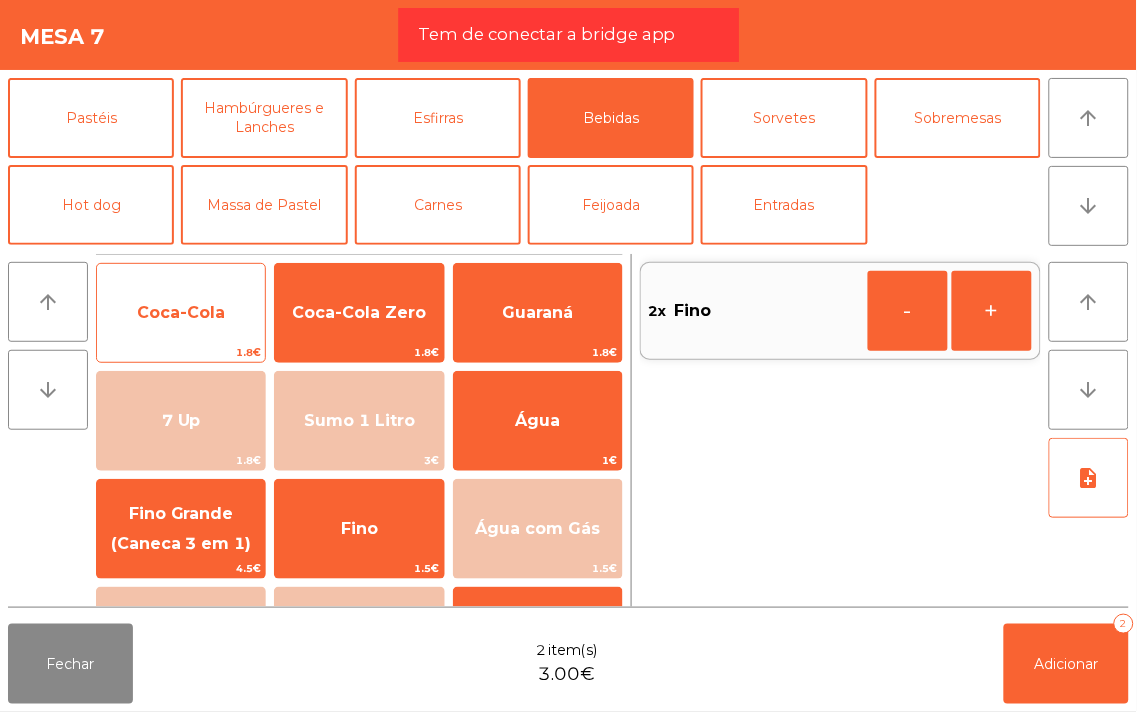 click on "Coca-Cola" 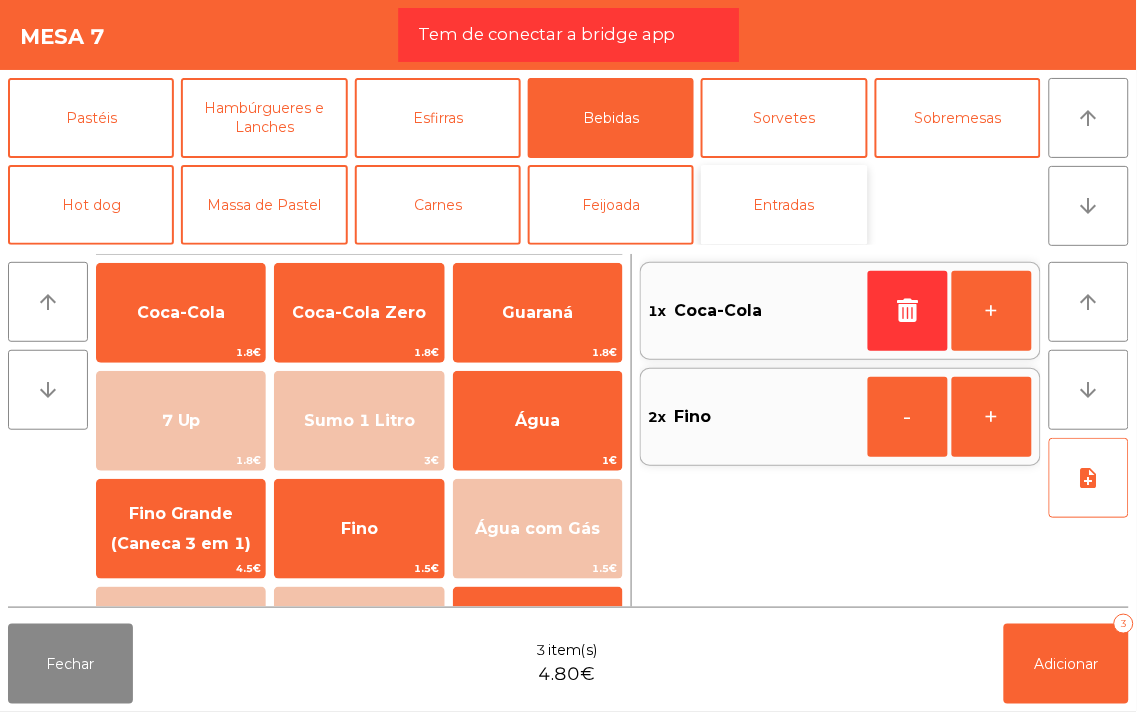 click on "Entradas" 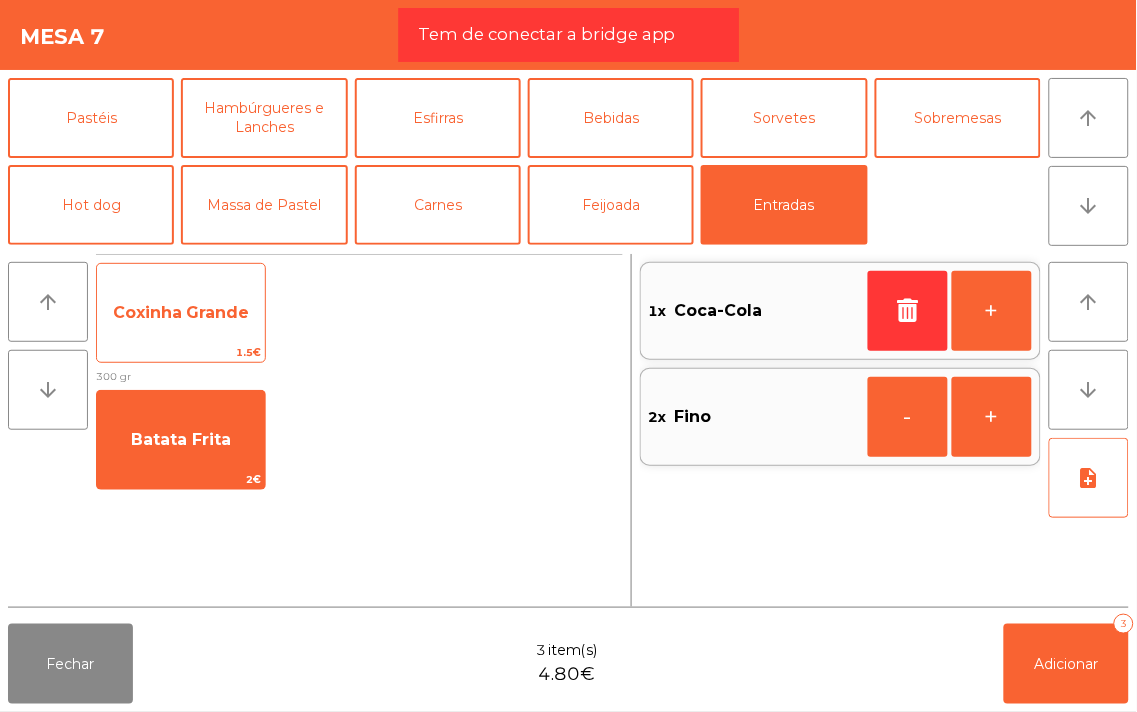 click on "Coxinha Grande" 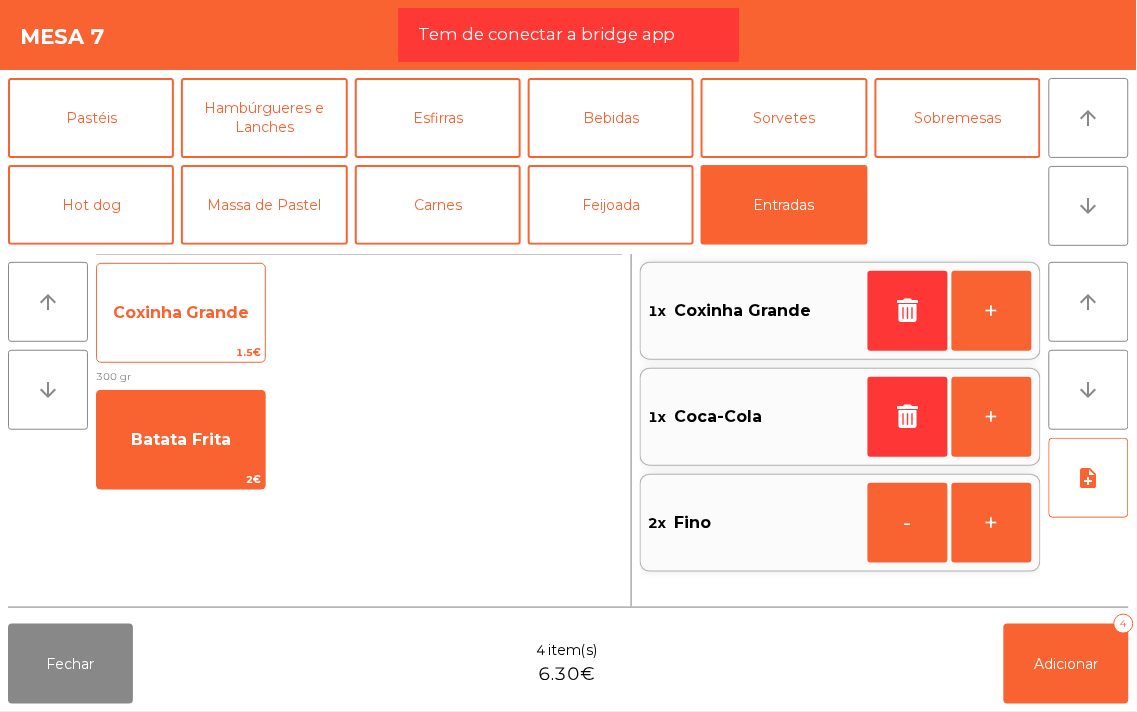 click on "Coxinha Grande" 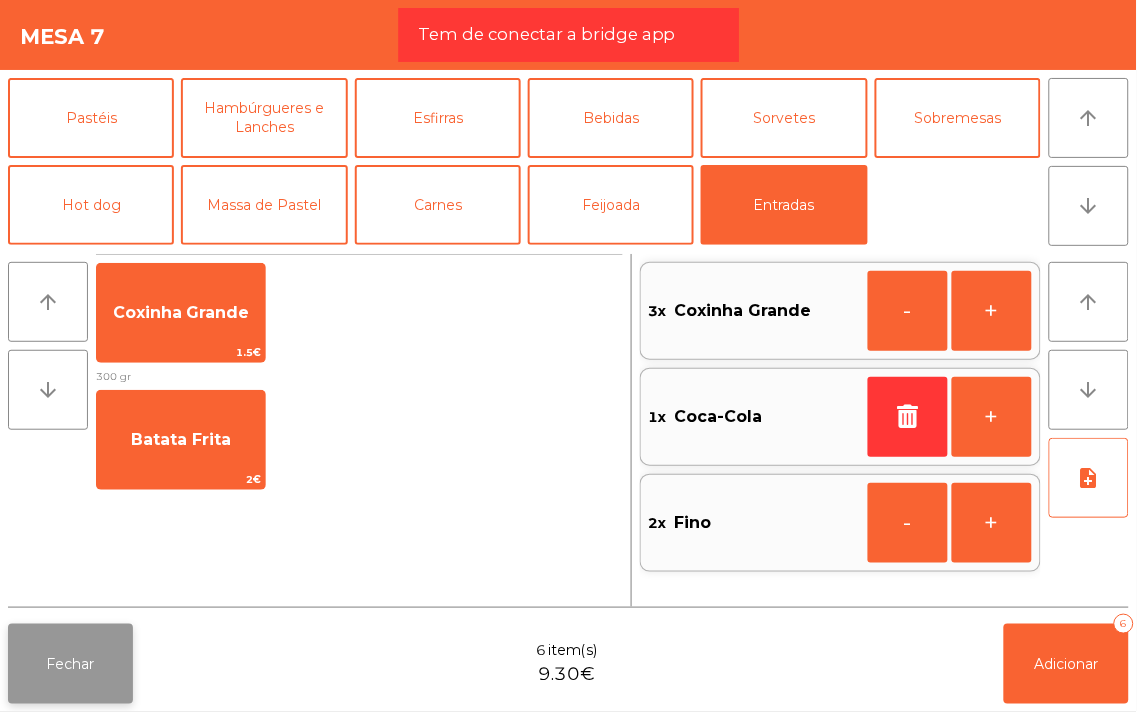 click on "Fechar" 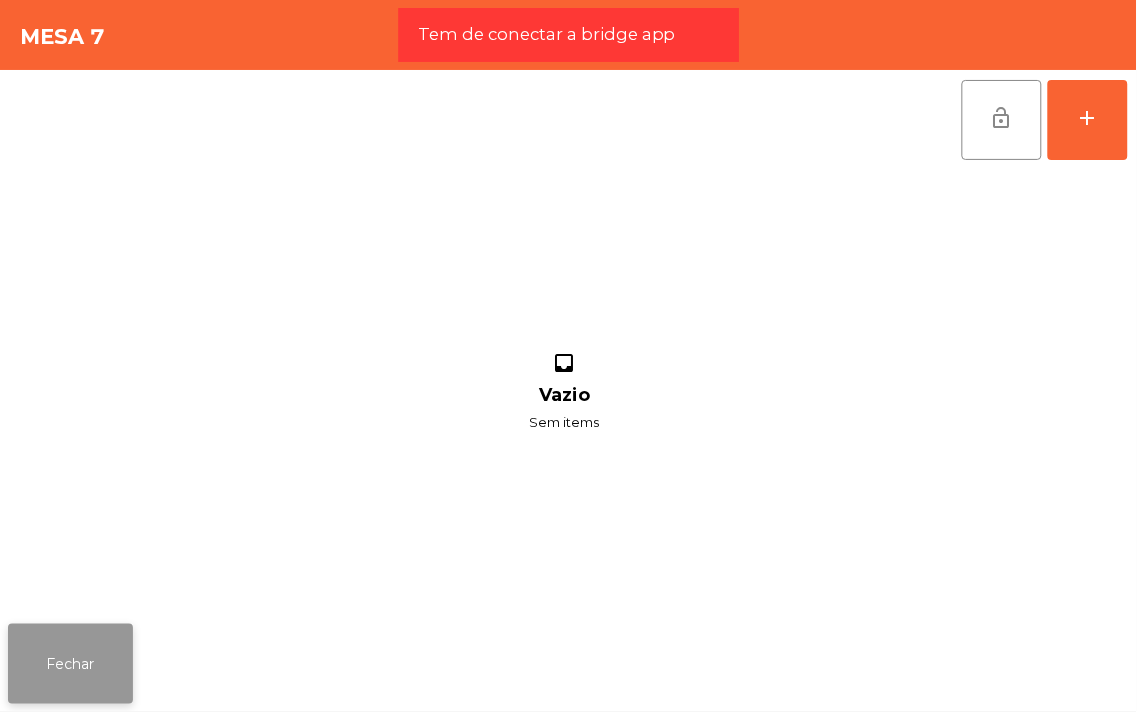 click on "Fechar" 